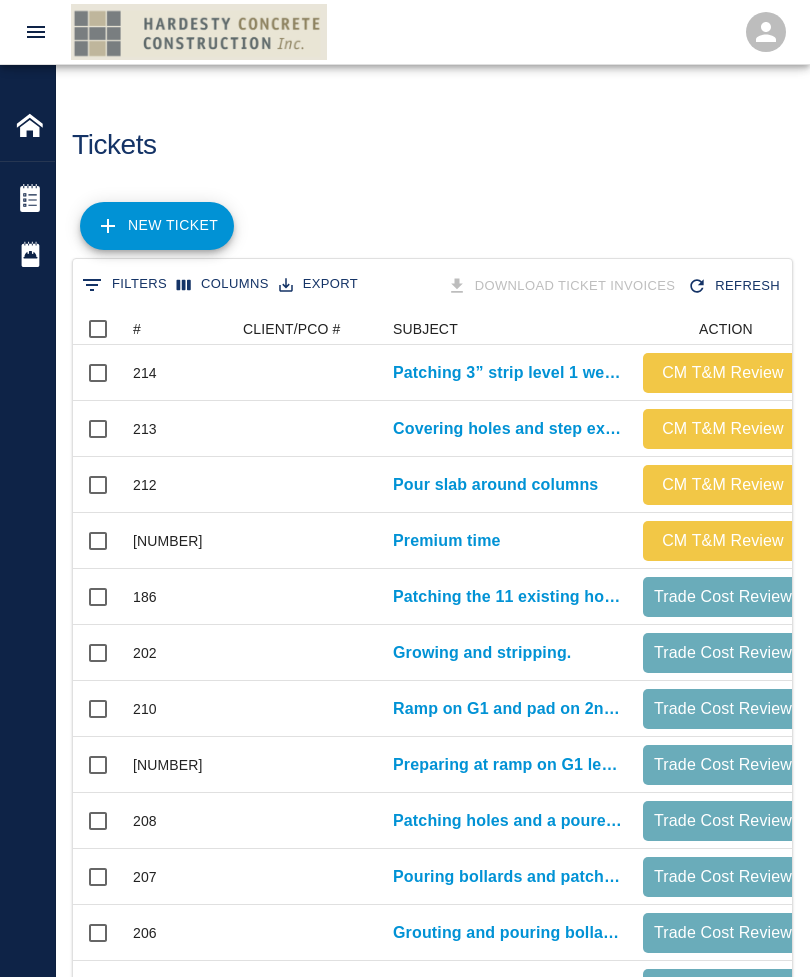 scroll, scrollTop: 0, scrollLeft: 0, axis: both 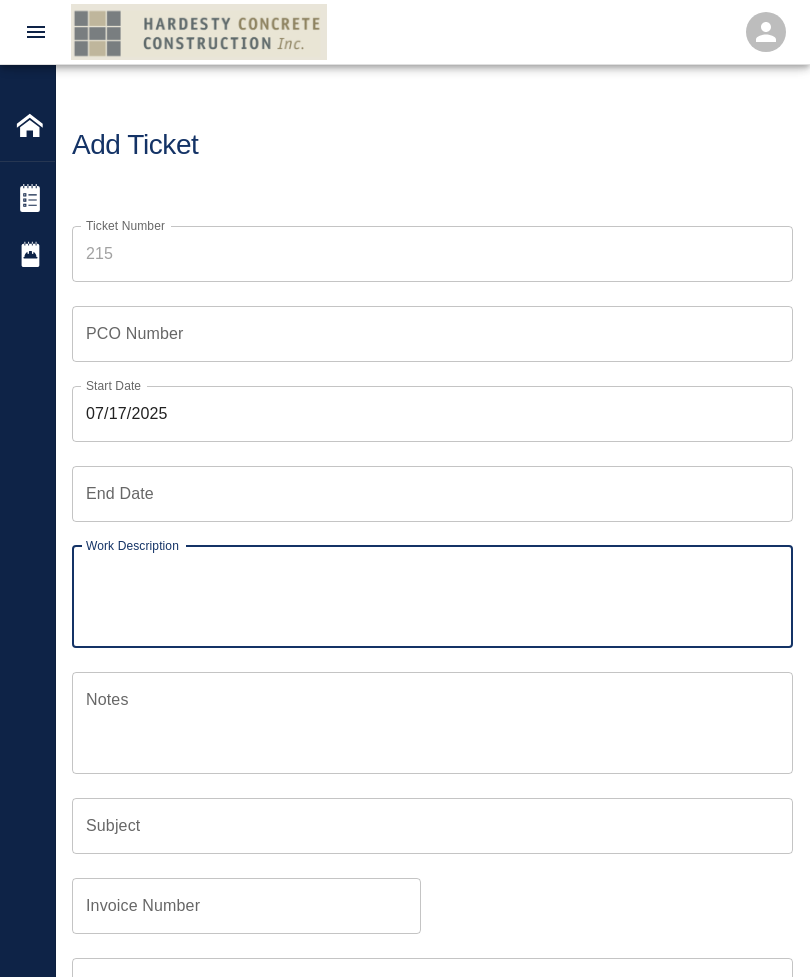 click on "End Date" at bounding box center [432, 494] 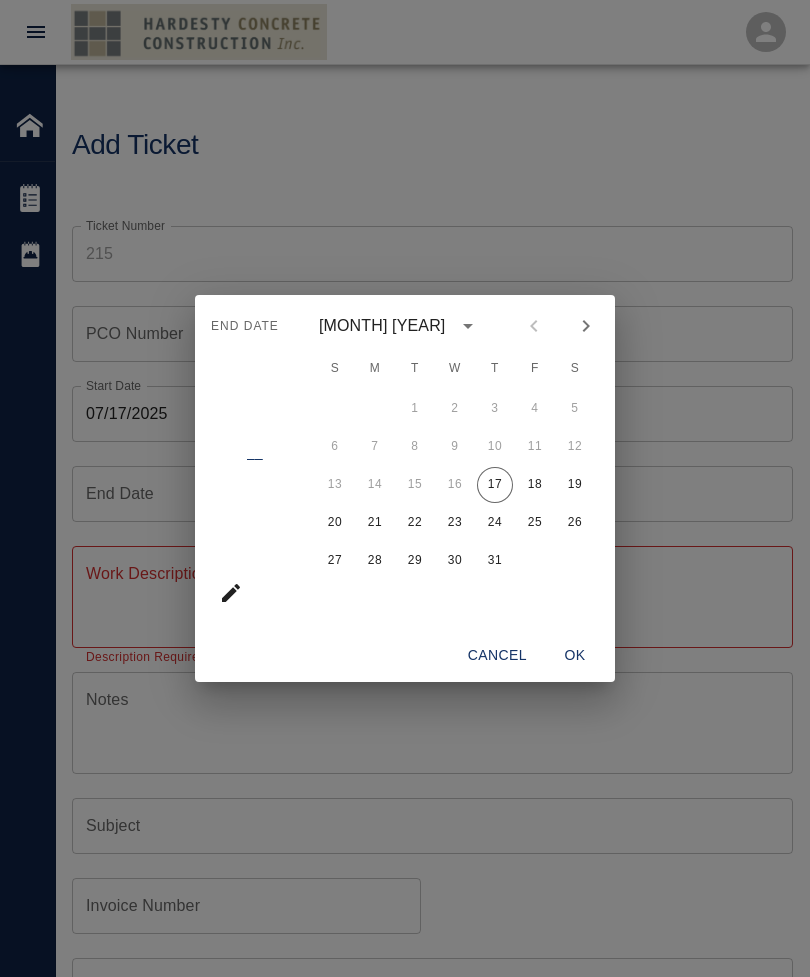 click on "17" at bounding box center (495, 485) 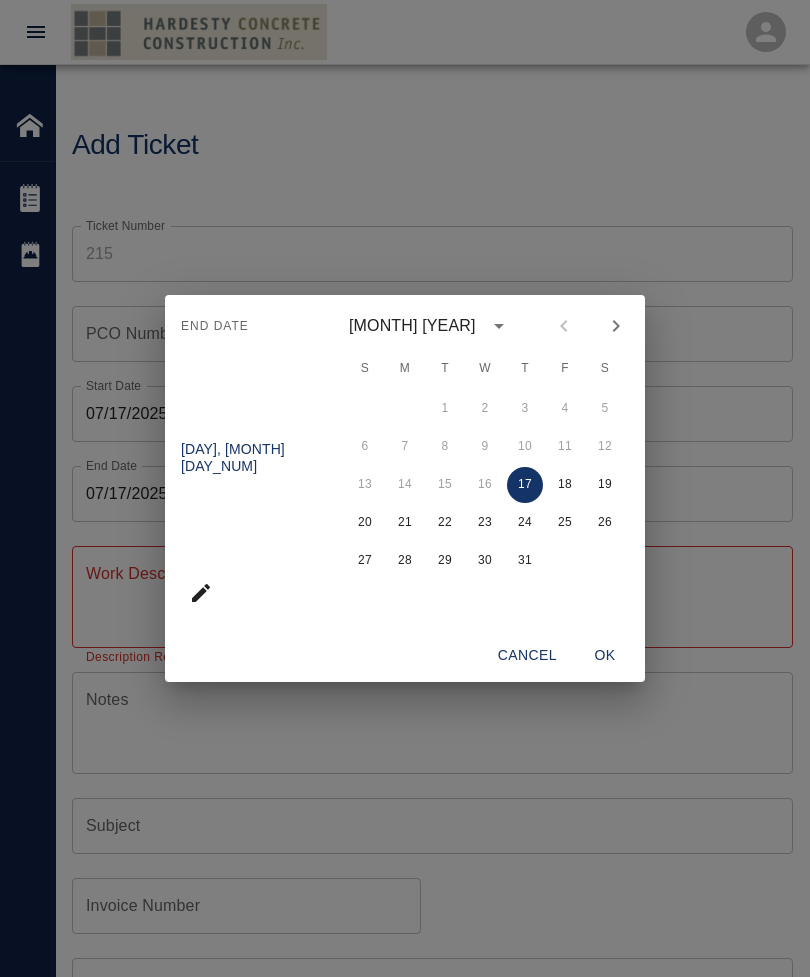 click on "OK" at bounding box center [605, 655] 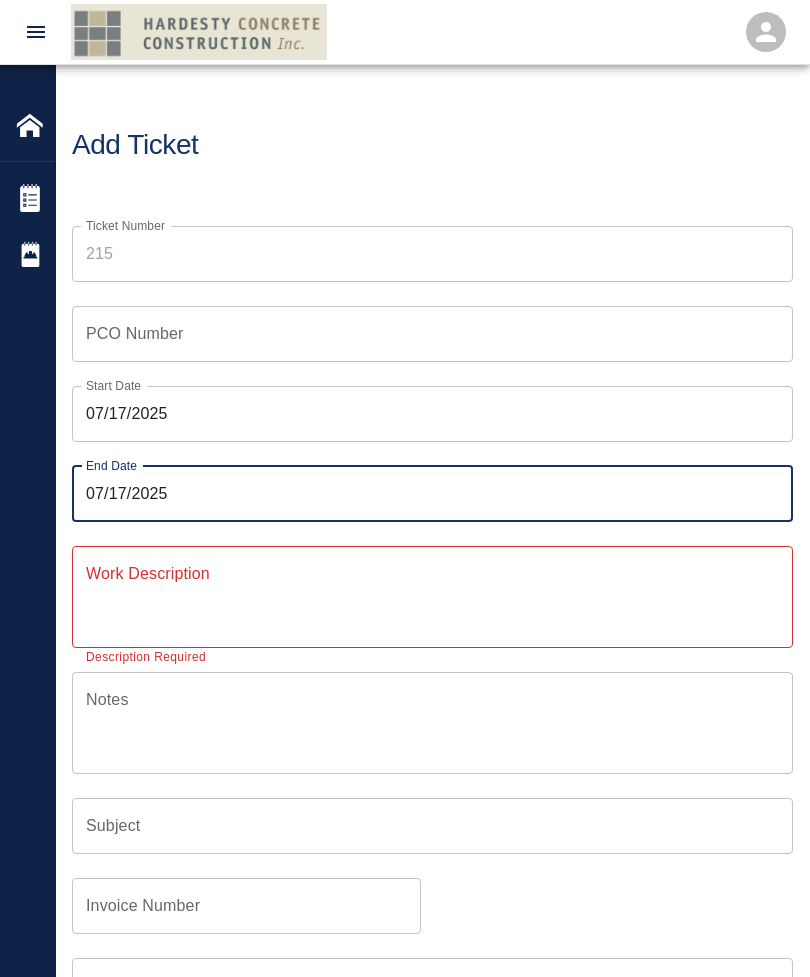 click on "Work Description x Work Description Description Required" at bounding box center [432, 597] 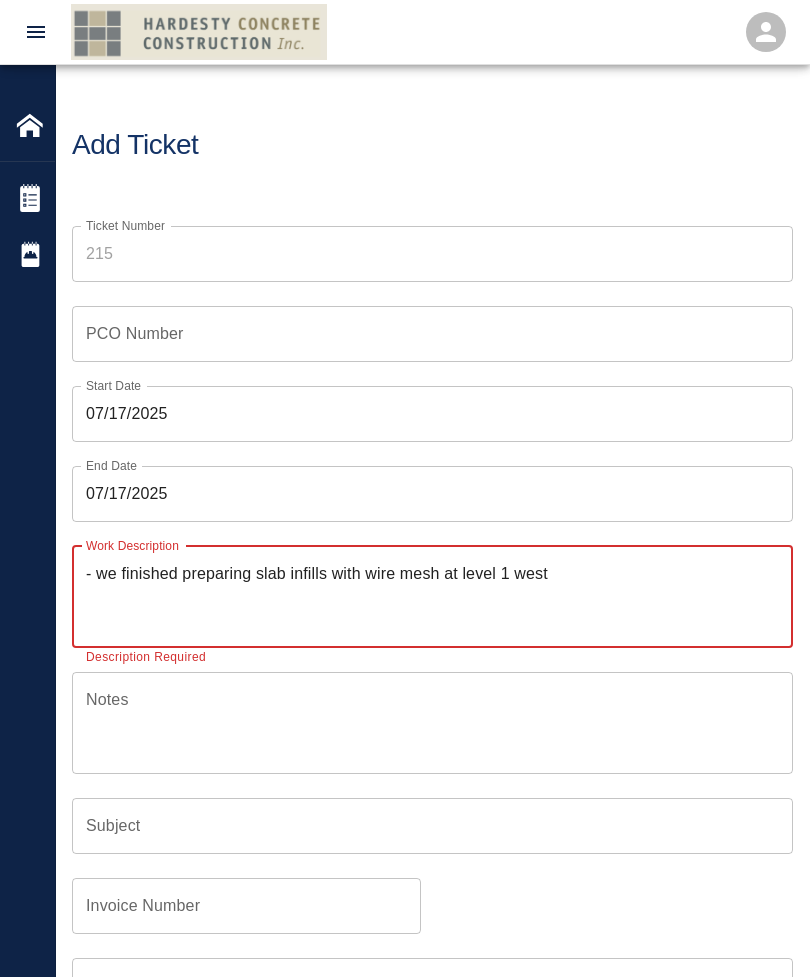 click on "- we finished preparing slab infills with wire mesh at level 1 west" at bounding box center (432, 596) 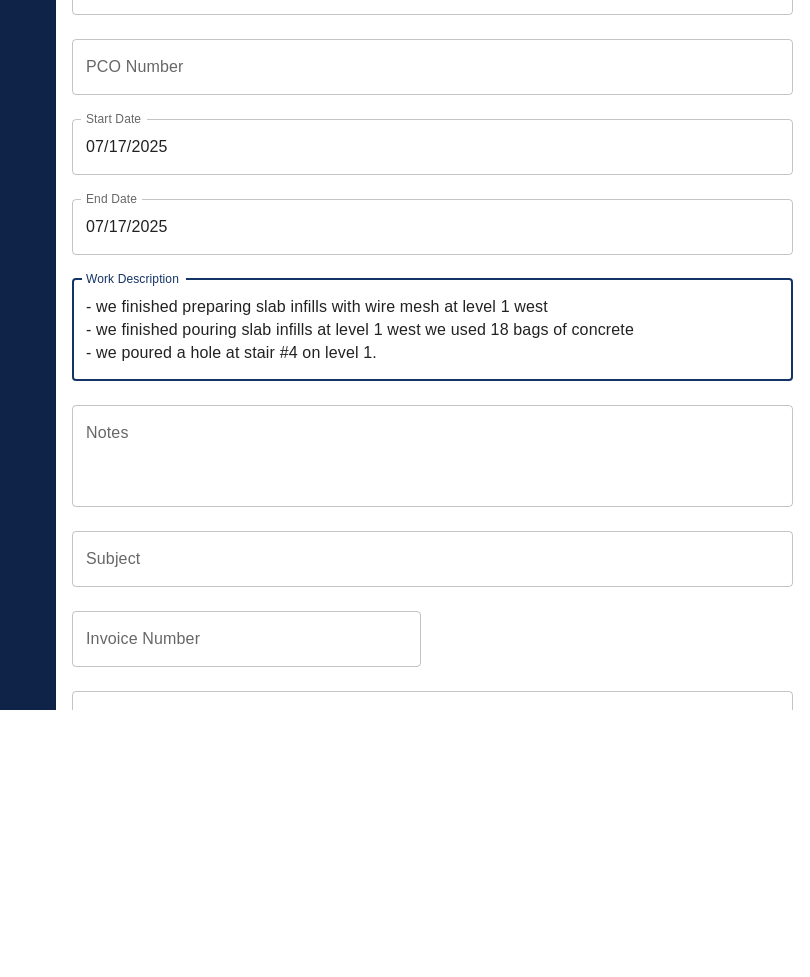 type on "- we finished preparing slab infills with wire mesh at level 1 west
- we finished pouring slab infills at level 1 west we used 18 bags of concrete
- we poured a hole at stair #4 on level 1." 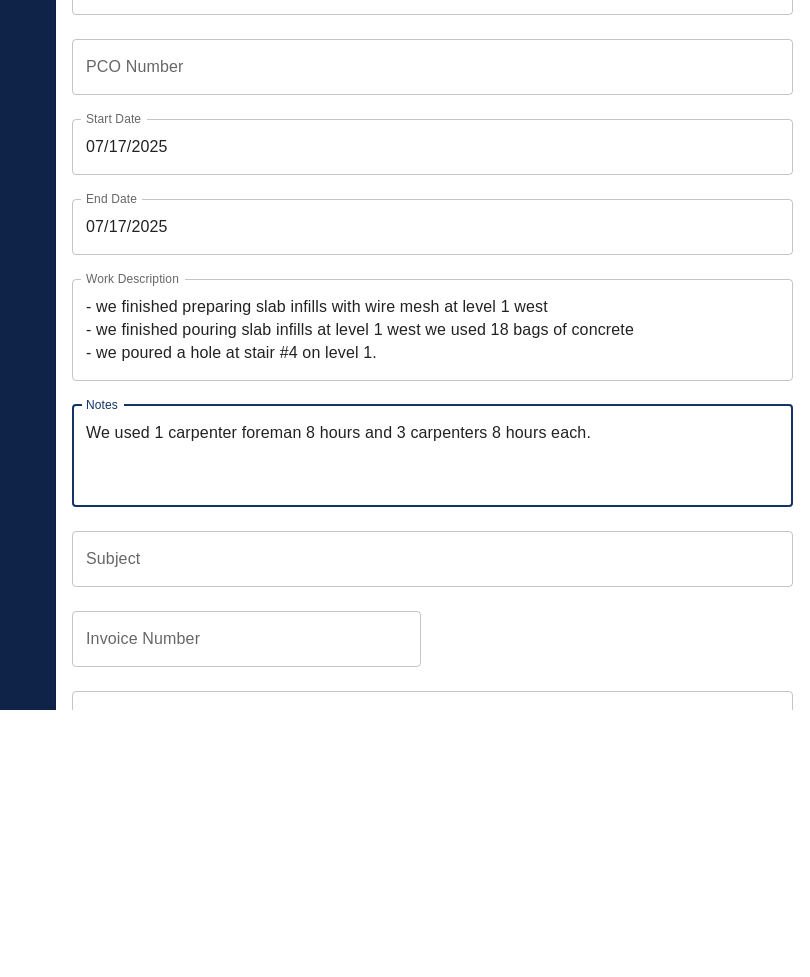 type on "We used 1 carpenter foreman 8 hours and 3 carpenters 8 hours each." 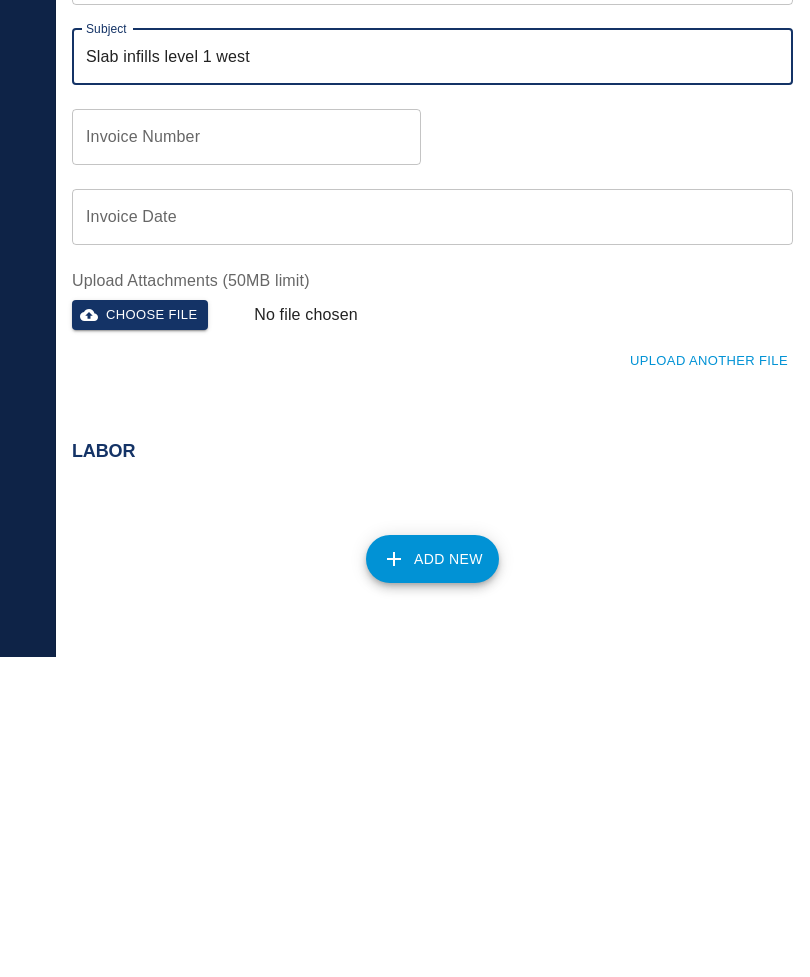 scroll, scrollTop: 456, scrollLeft: 0, axis: vertical 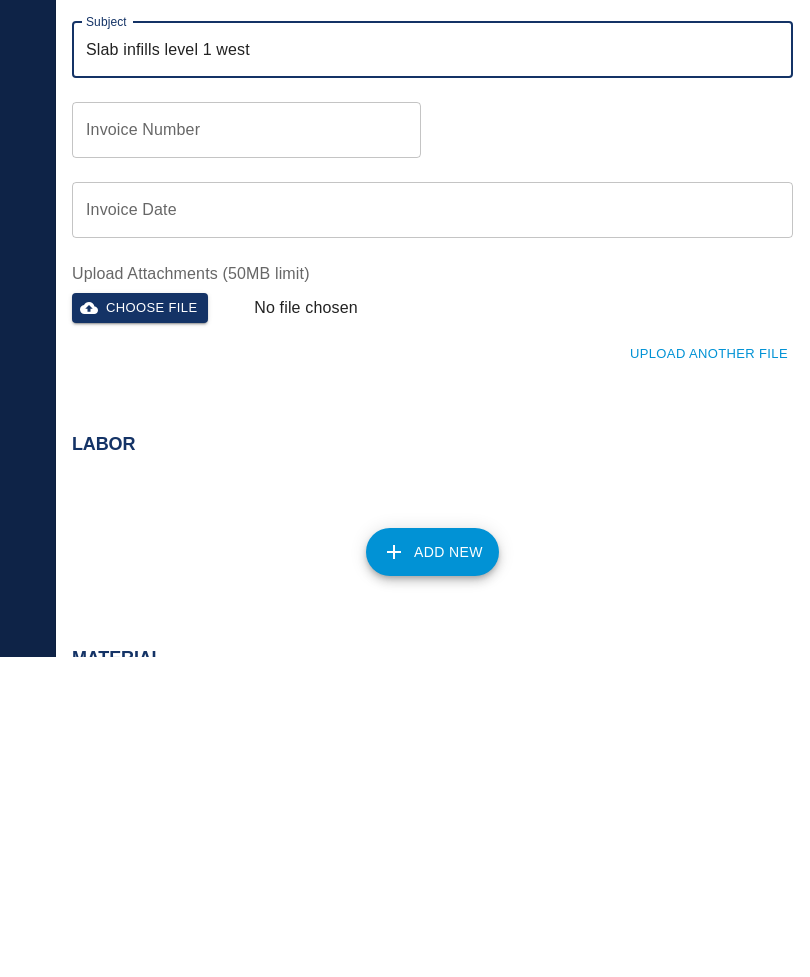 type on "Slab infills level 1 west" 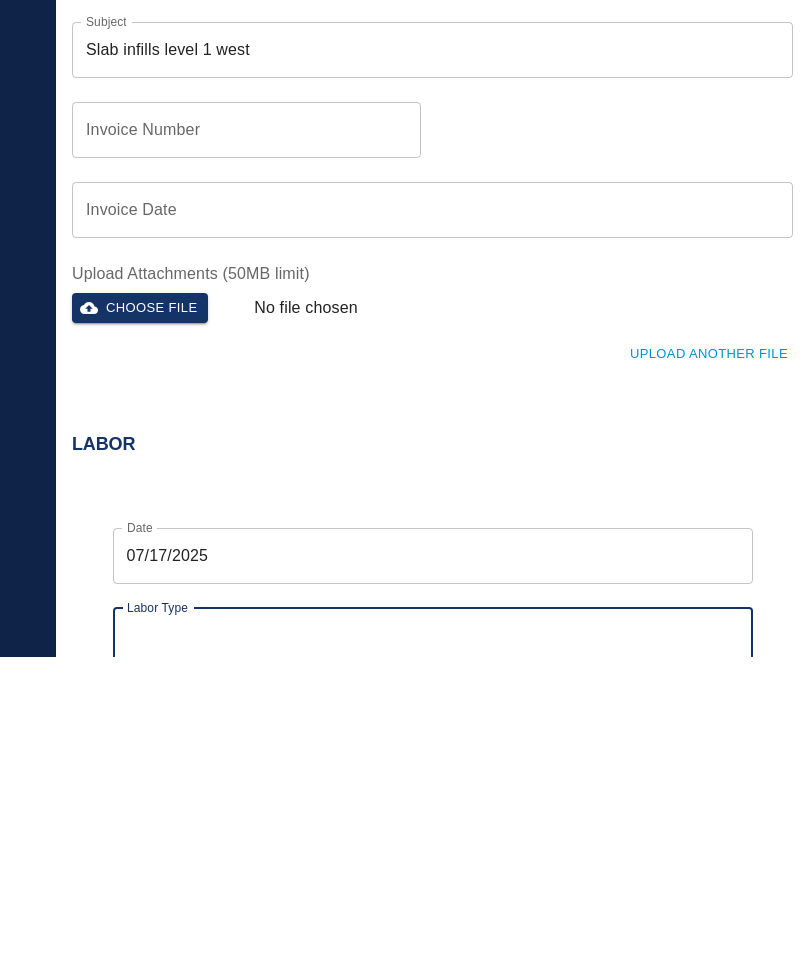 click on "Labor Type" at bounding box center (433, 956) 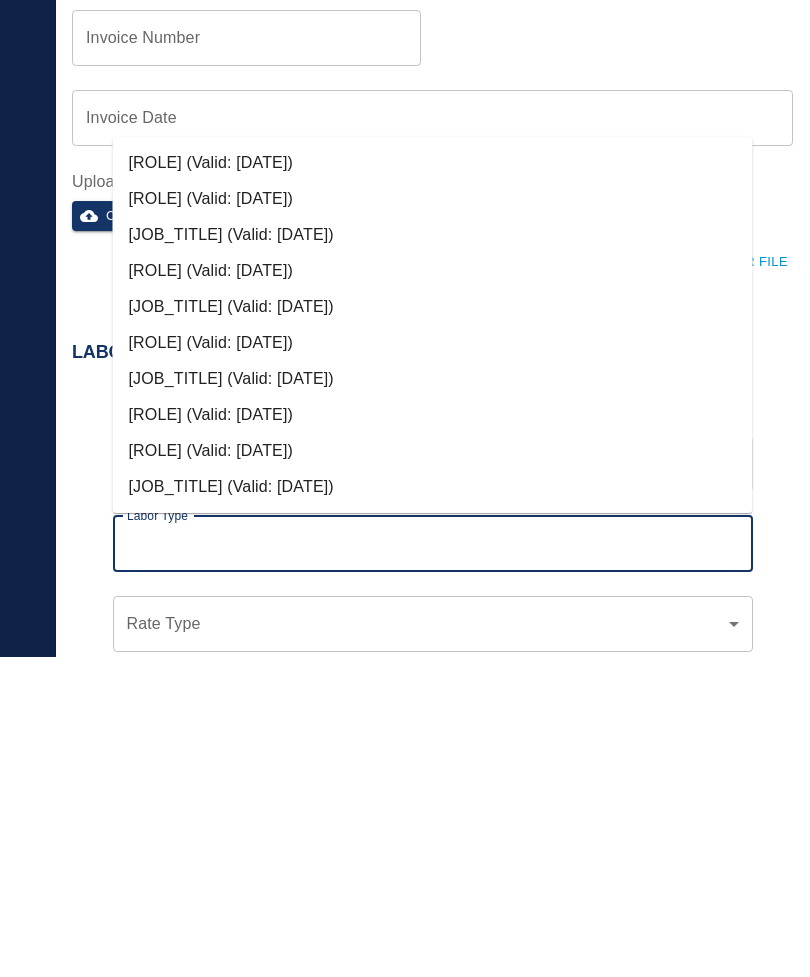scroll, scrollTop: 560, scrollLeft: 0, axis: vertical 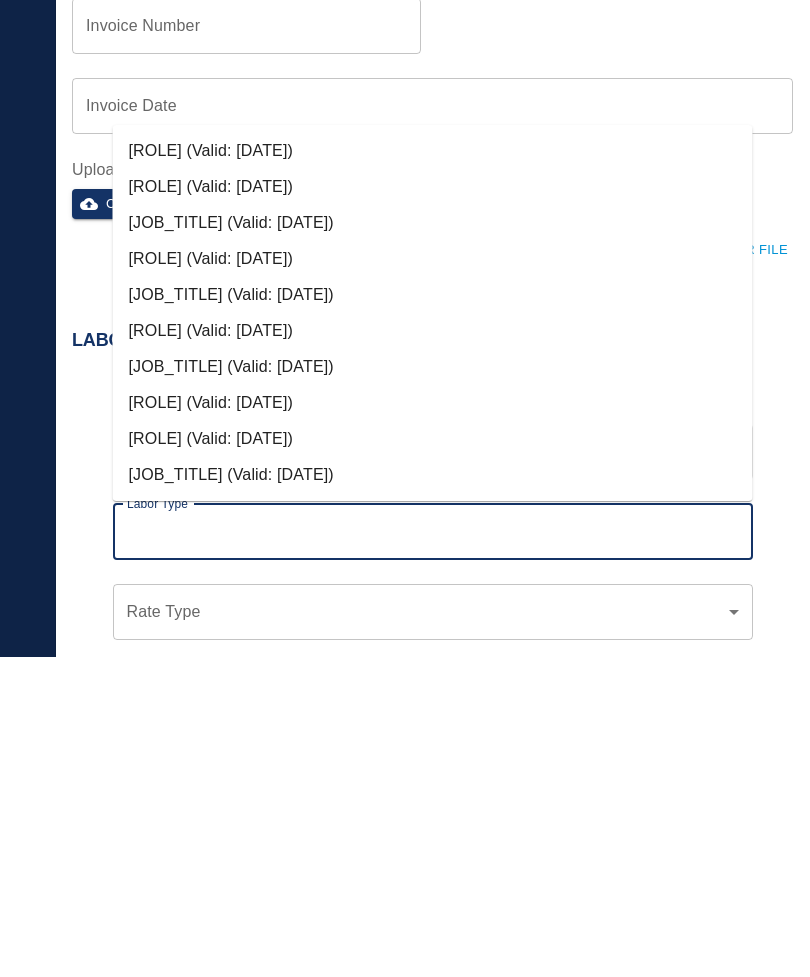 click on "[JOB_TITLE] (Valid: [DATE])" at bounding box center (433, 795) 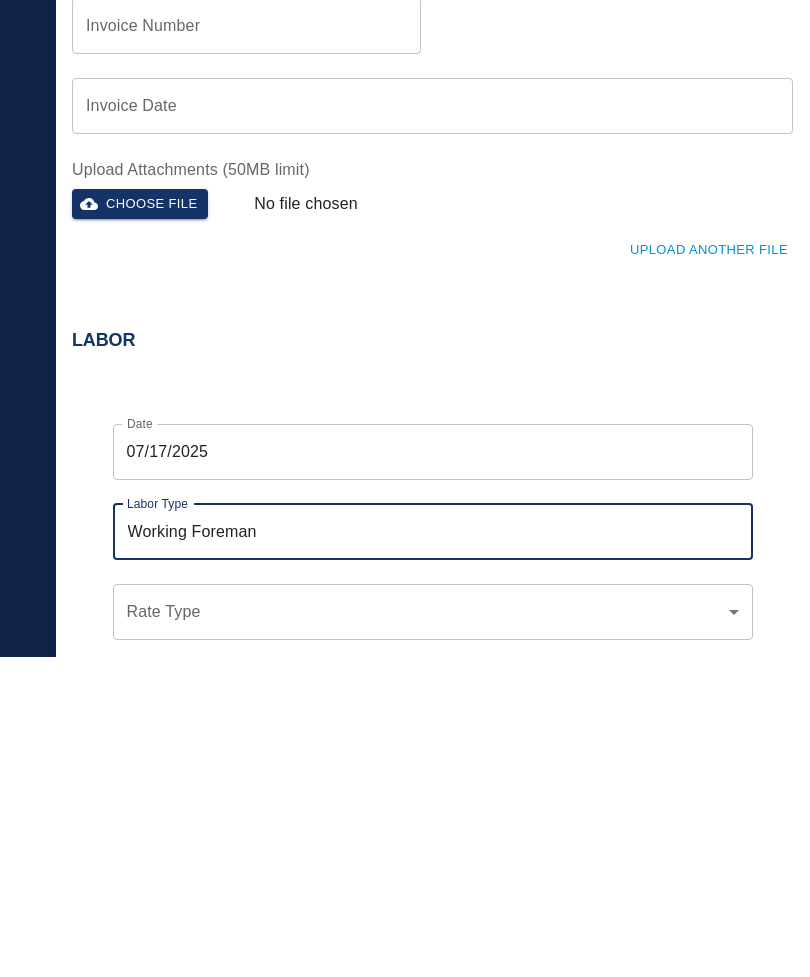 click on "Home 111 Mass Ave Renovation Tickets Daily Reports Powered By Terms of Service  |  Privacy Policy Add Ticket Ticket Number Ticket Number PCO Number PCO Number Start Date  [DATE] Start Date  End Date [DATE] End Date Work Description - we finished preparing slab infills with wire mesh at level 1 west
- we finished pouring slab infills at level 1 west we used 18 bags of concrete
- we poured a hole at stair #4 on level 1. x Work Description Notes We used 1 carpenter foreman 8 hours and 3 carpenters 8 hours each. x Notes Subject Slab infills level 1 west Subject Invoice Number Invoice Number Invoice Date Invoice Date Upload Attachments (50MB limit) Choose file No file chosen Upload Another File Labor Date [DATE] Date Labor Type Working Foreman Labor Type Rate Type ​ Rate Type Crew Size Crew Size Hours (per person) 8 Hours (per person) Cancel Add Labor Material Add New Equipment Add New Cancel Create Ticket [FIRST] [LAST] [EMAIL] Integrations Edit Profile Logout" at bounding box center (405, -72) 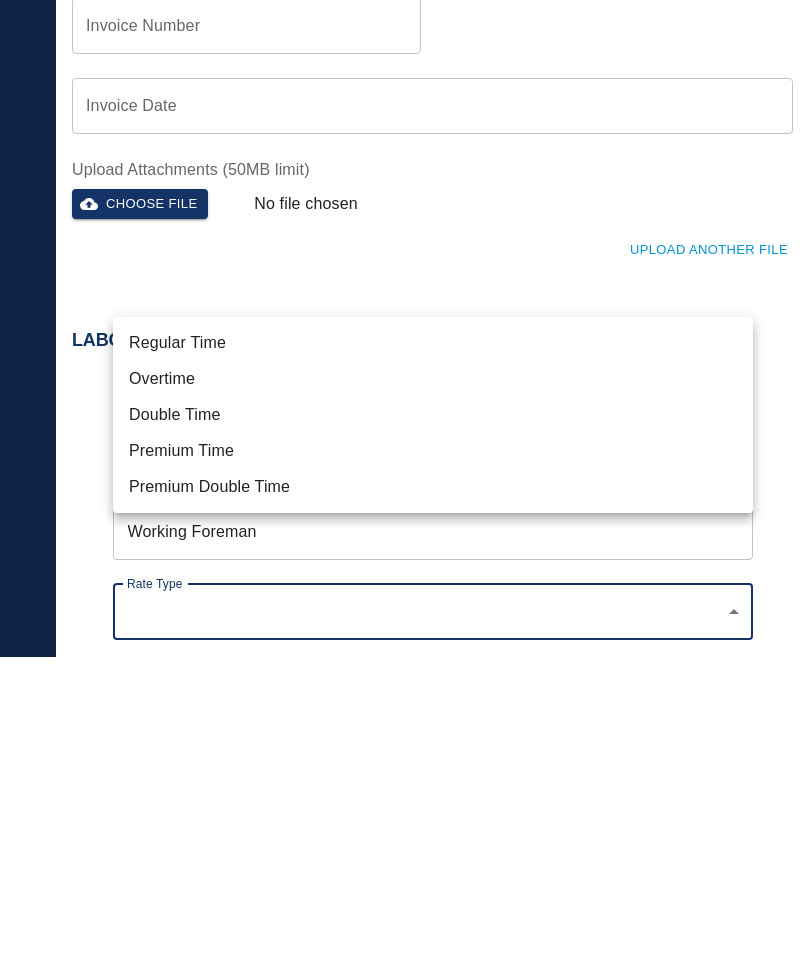 scroll, scrollTop: 880, scrollLeft: 0, axis: vertical 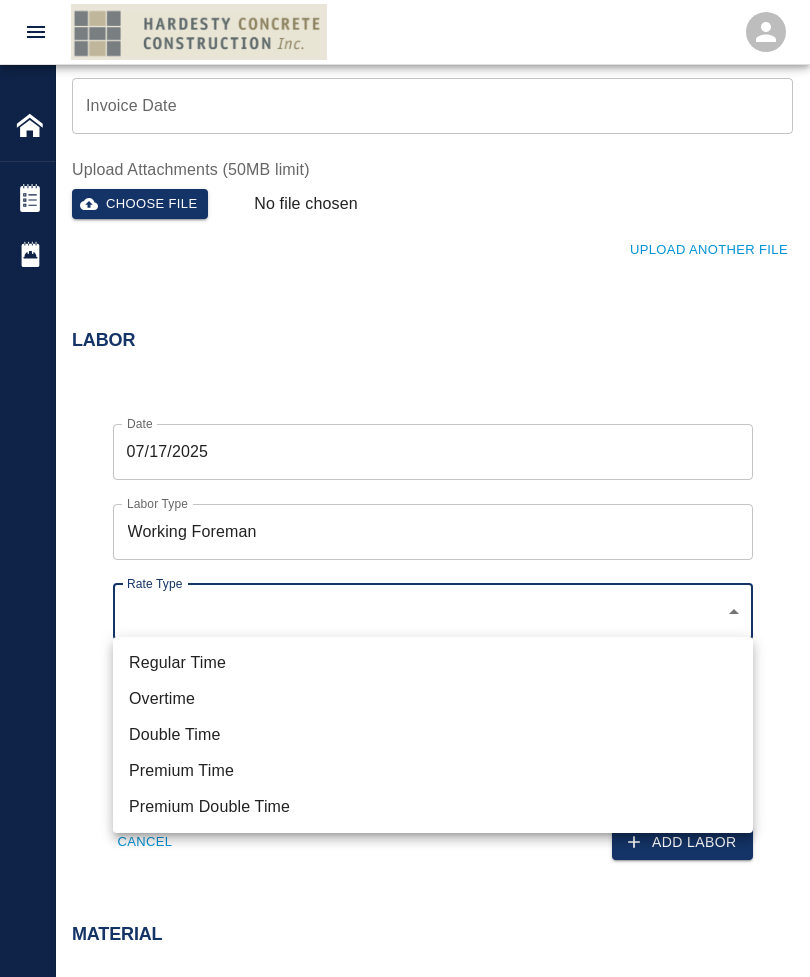 click on "Regular Time" at bounding box center (433, 663) 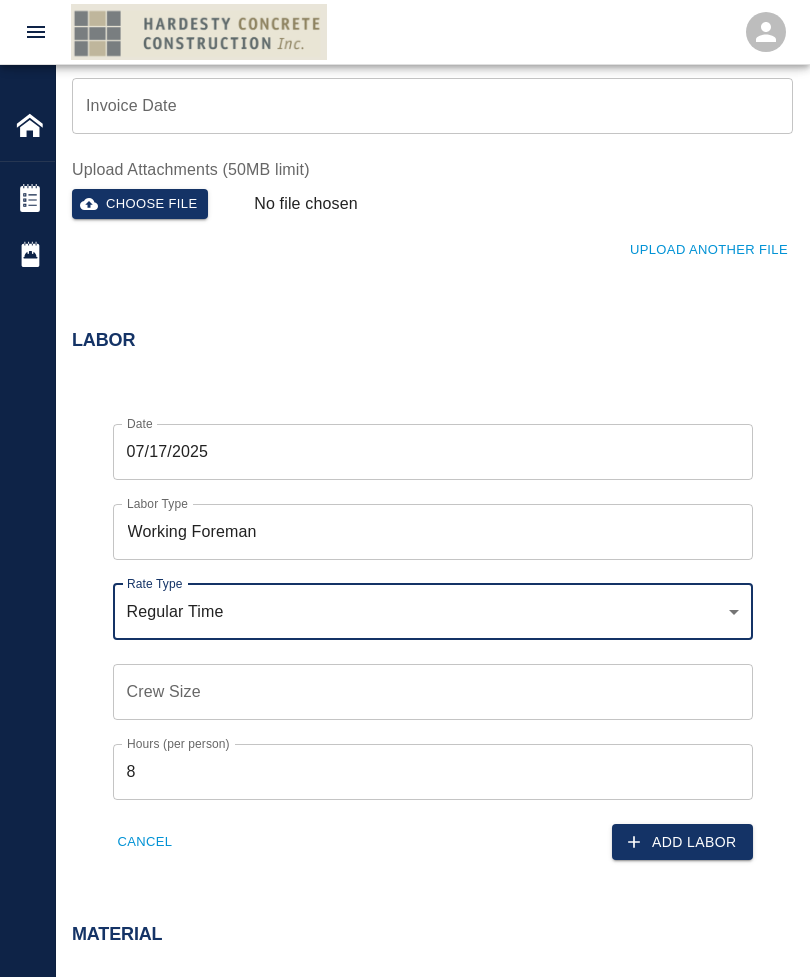 click on "Crew Size Crew Size" at bounding box center (433, 692) 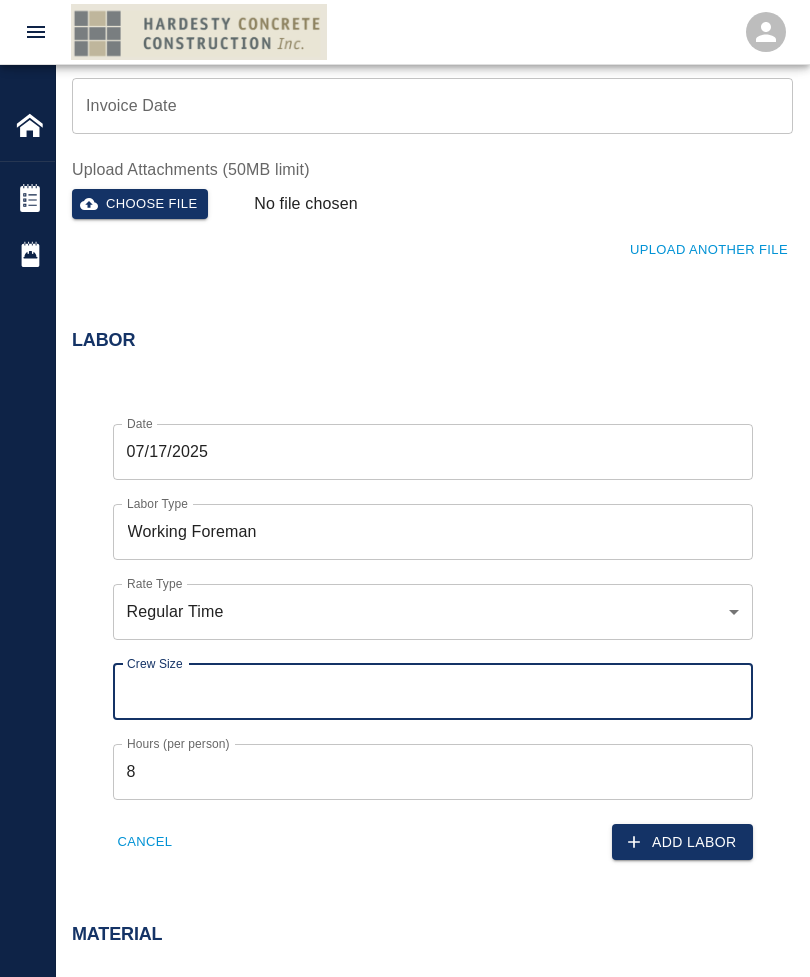 scroll, scrollTop: 888, scrollLeft: 0, axis: vertical 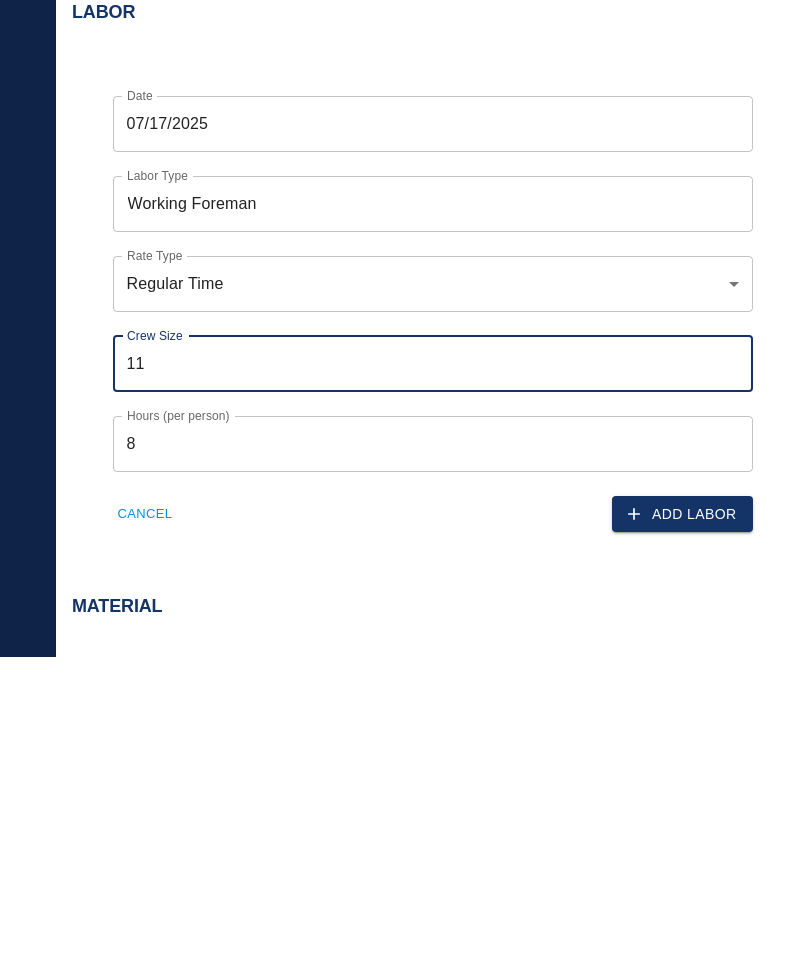 type on "1" 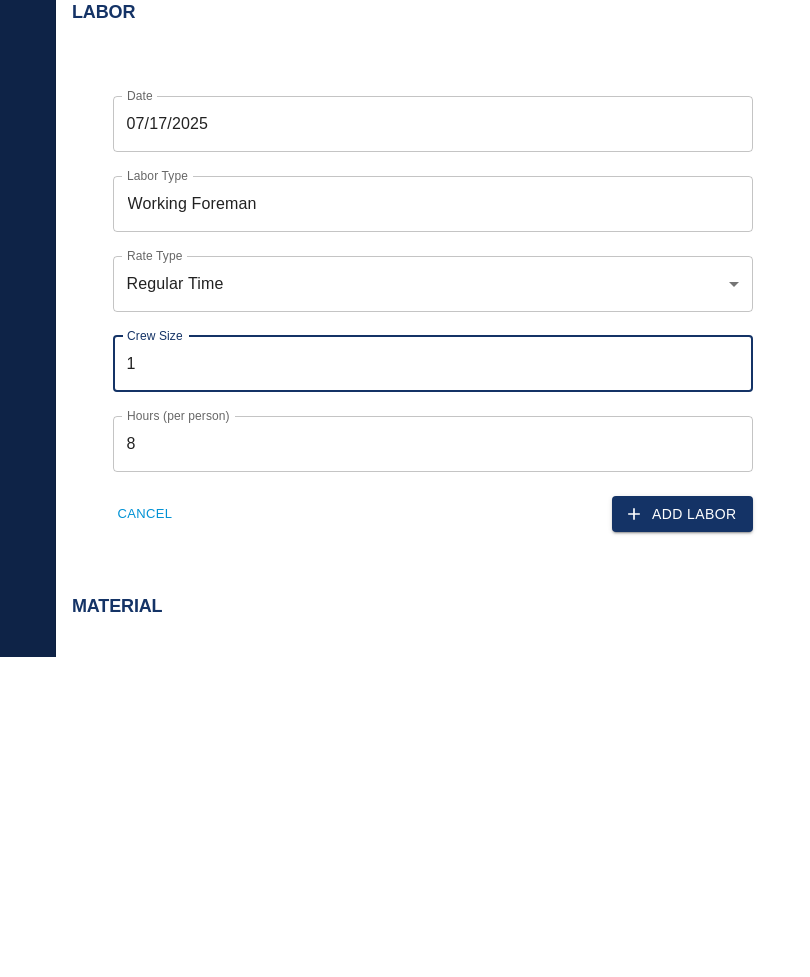 click on "Add Labor" at bounding box center [682, 834] 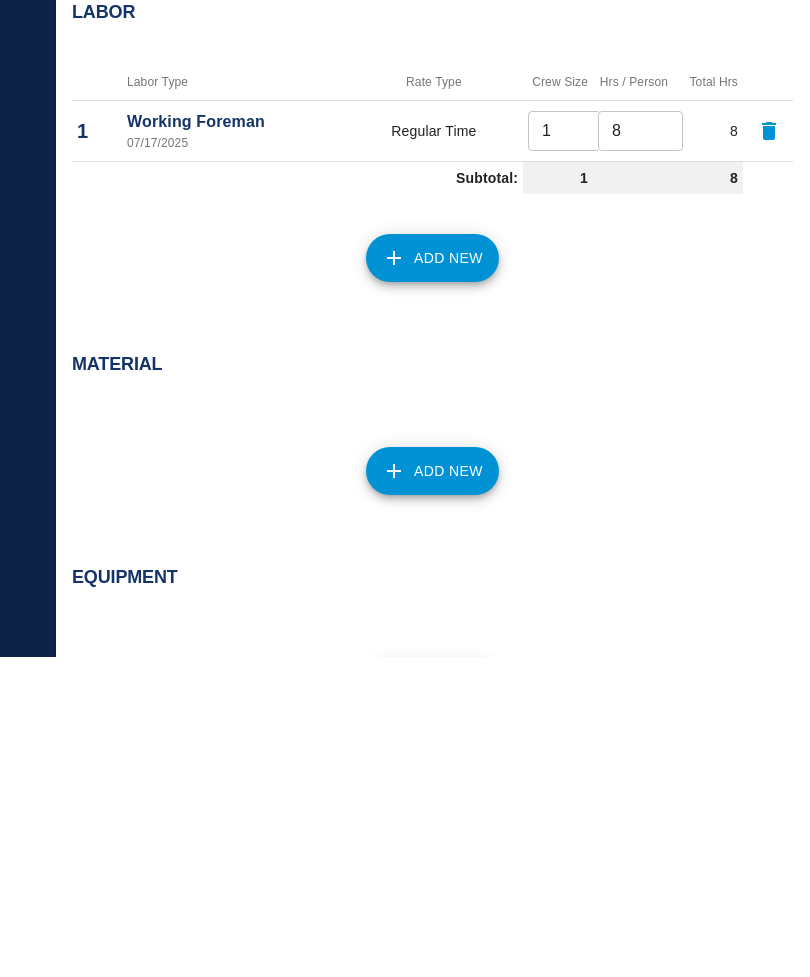 scroll, scrollTop: 1106, scrollLeft: 0, axis: vertical 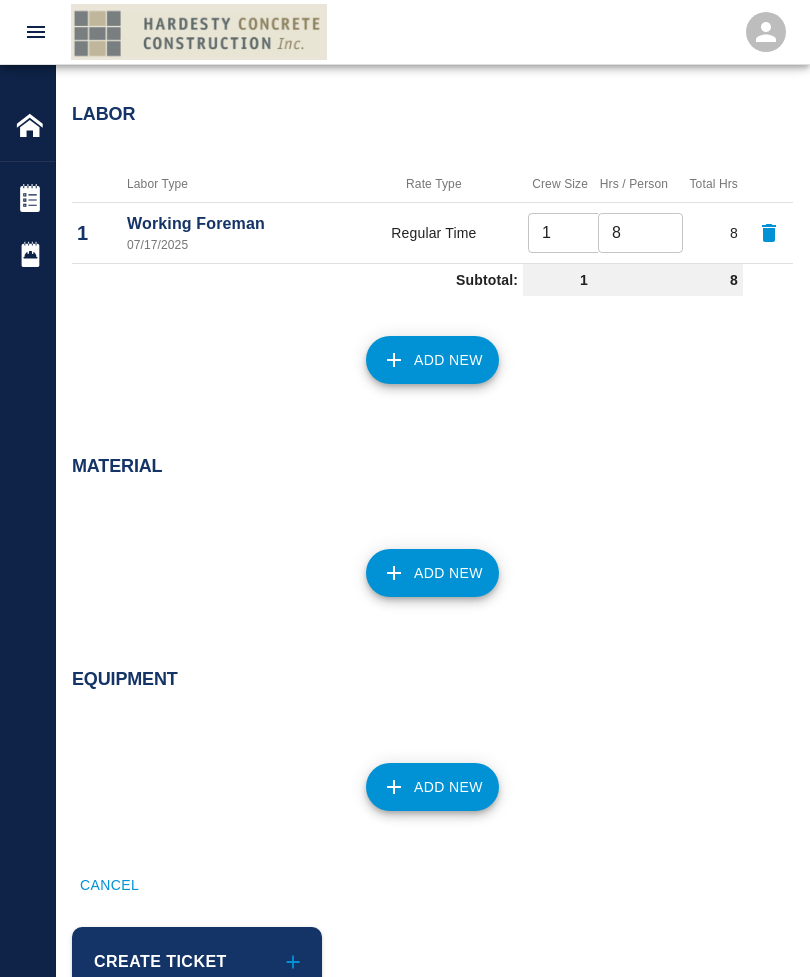 click on "Add New" at bounding box center [432, 360] 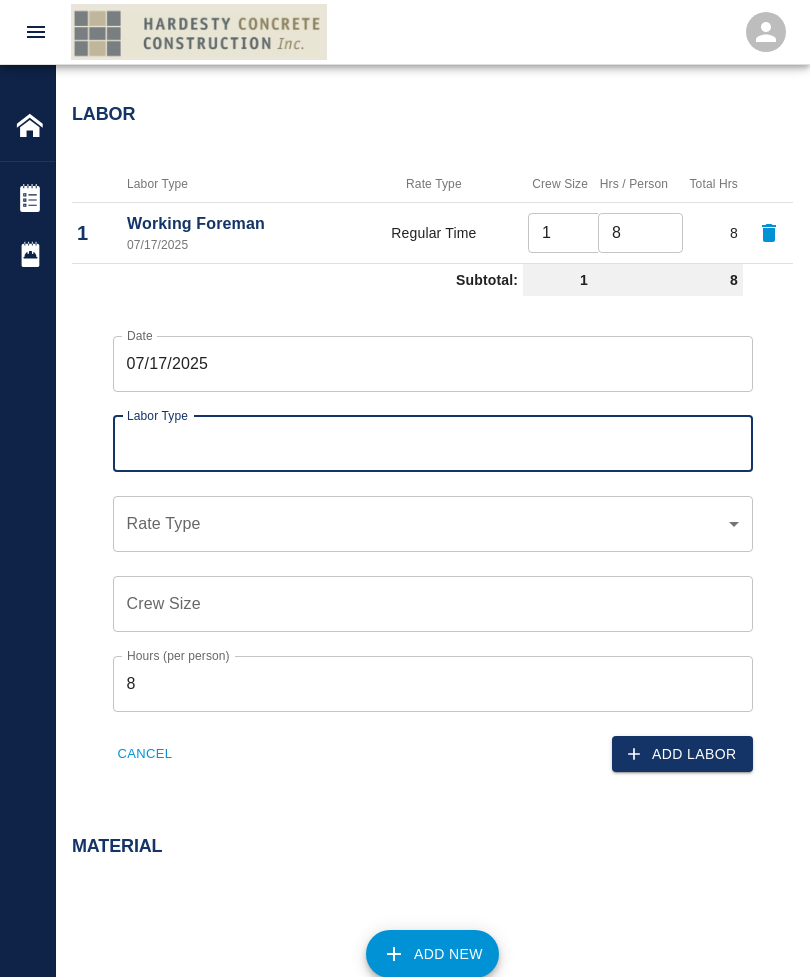 click on "Labor Type" at bounding box center [433, 444] 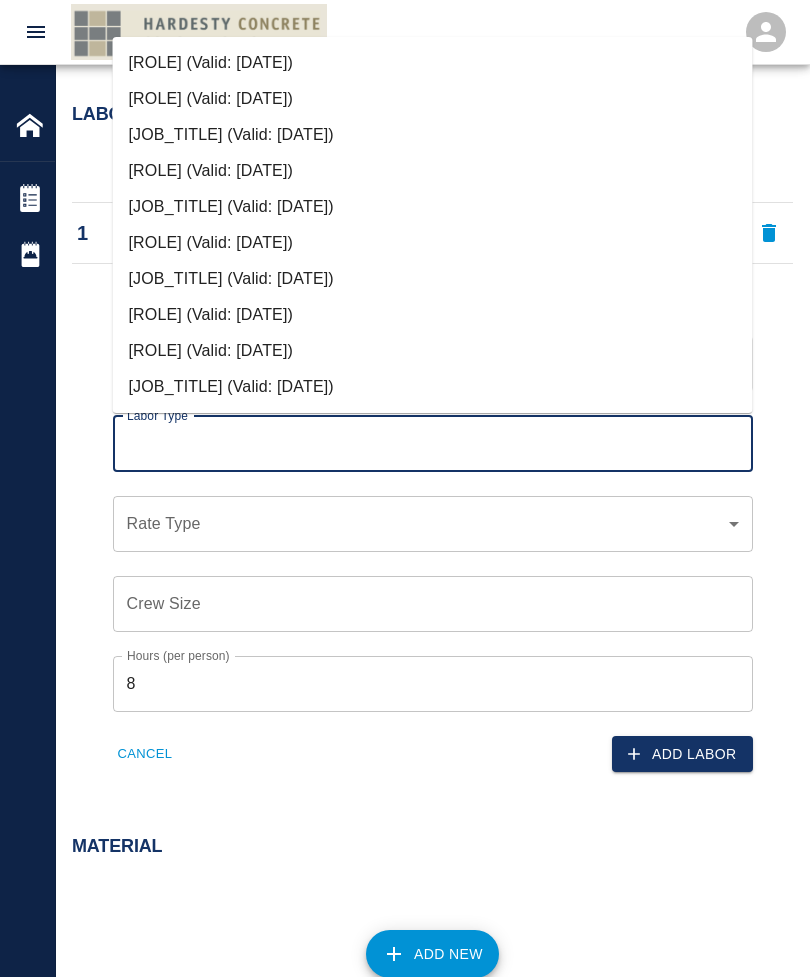 click on "[ROLE] (Valid: [DATE])" at bounding box center [433, 99] 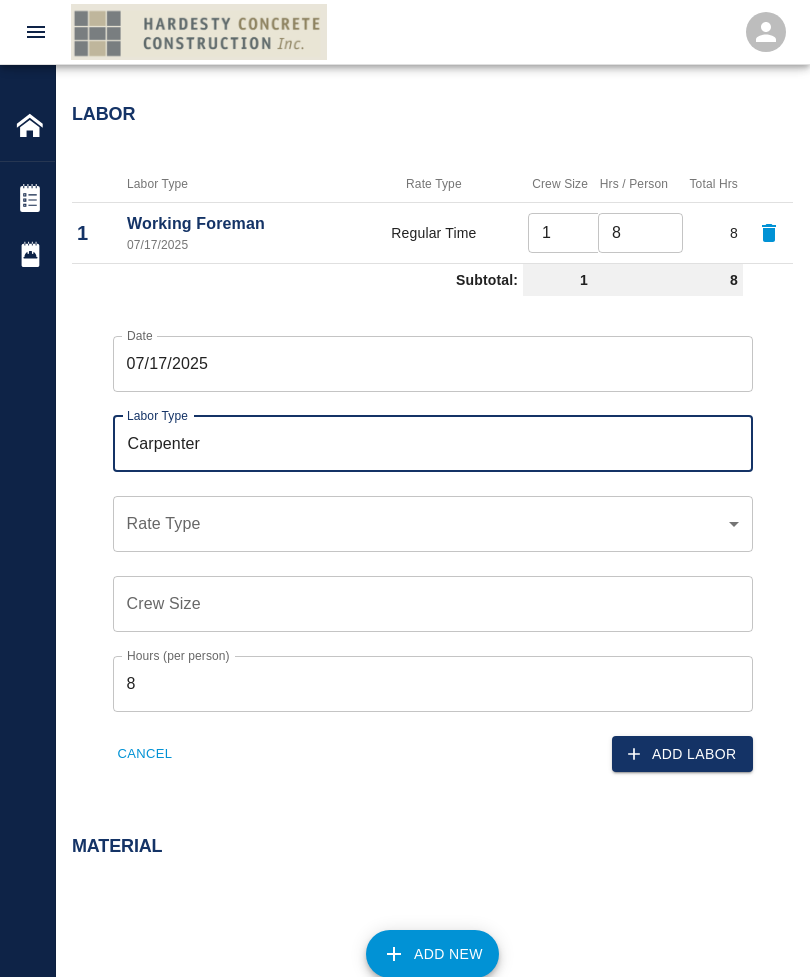 click on "Home 111 Mass Ave Renovation Tickets Daily Reports Powered By Terms of Service  |  Privacy Policy Add Ticket Ticket Number Ticket Number PCO Number PCO Number Start Date  [DATE] Start Date  End Date [DATE] End Date Work Description - we finished preparing slab infills with wire mesh at level 1 west
- we finished pouring slab infills at level 1 west we used 18 bags of concrete
- we poured a hole at stair #4 on level 1. x Work Description Notes We used 1 carpenter foreman 8 hours and 3 carpenters 8 hours each. x Notes Subject Slab infills level 1 west Subject Invoice Number Invoice Number Invoice Date Invoice Date Upload Attachments (50MB limit) Choose file No file chosen Upload Another File Labor Labor Type Rate Type Crew Size Hrs / Person Total Hrs 1 Working Foreman [DATE] Regular Time 1 ​ 8 ​ 8 Subtotal: 1 8 Date [DATE] Date Labor Type Carpenter Labor Type Rate Type ​ Rate Type Crew Size Crew Size Hours (per person) 8 Hours (per person) Cancel Add Labor Material Add New Equipment" at bounding box center (405, -618) 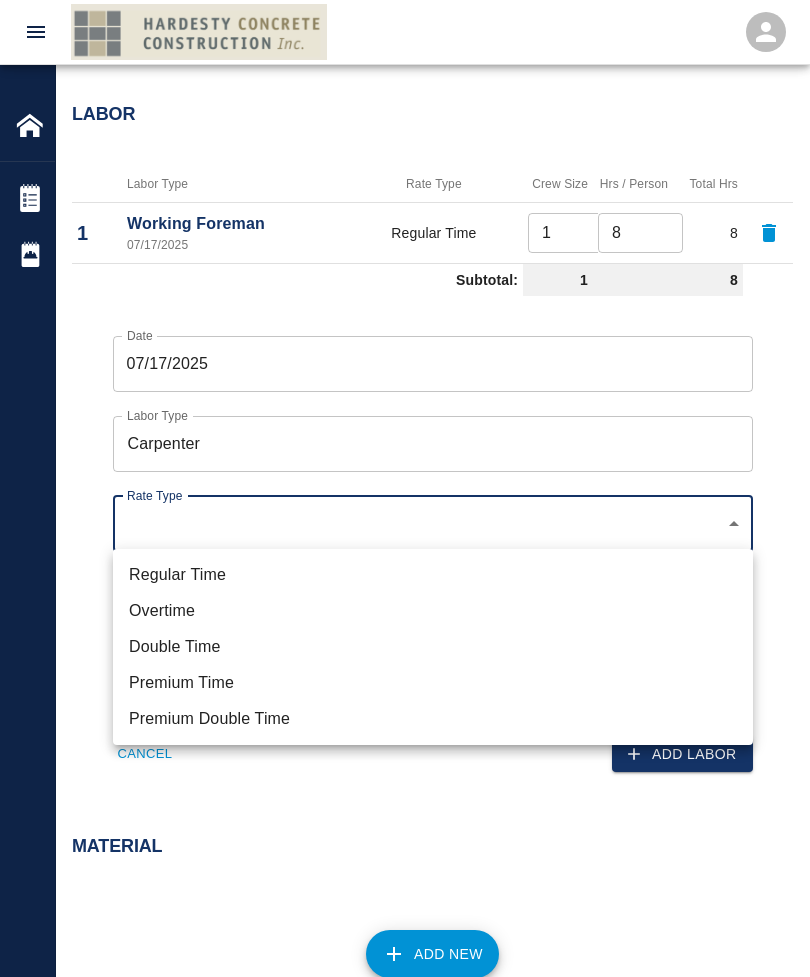 click on "Regular Time" at bounding box center [433, 575] 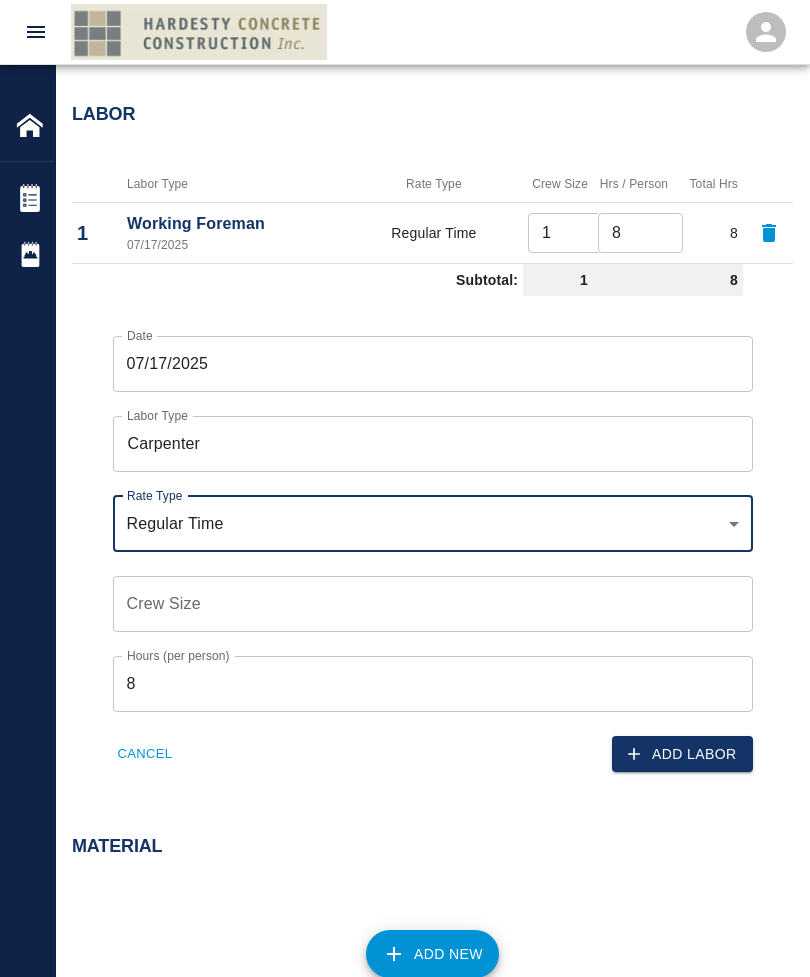 click on "Crew Size Crew Size" at bounding box center [433, 604] 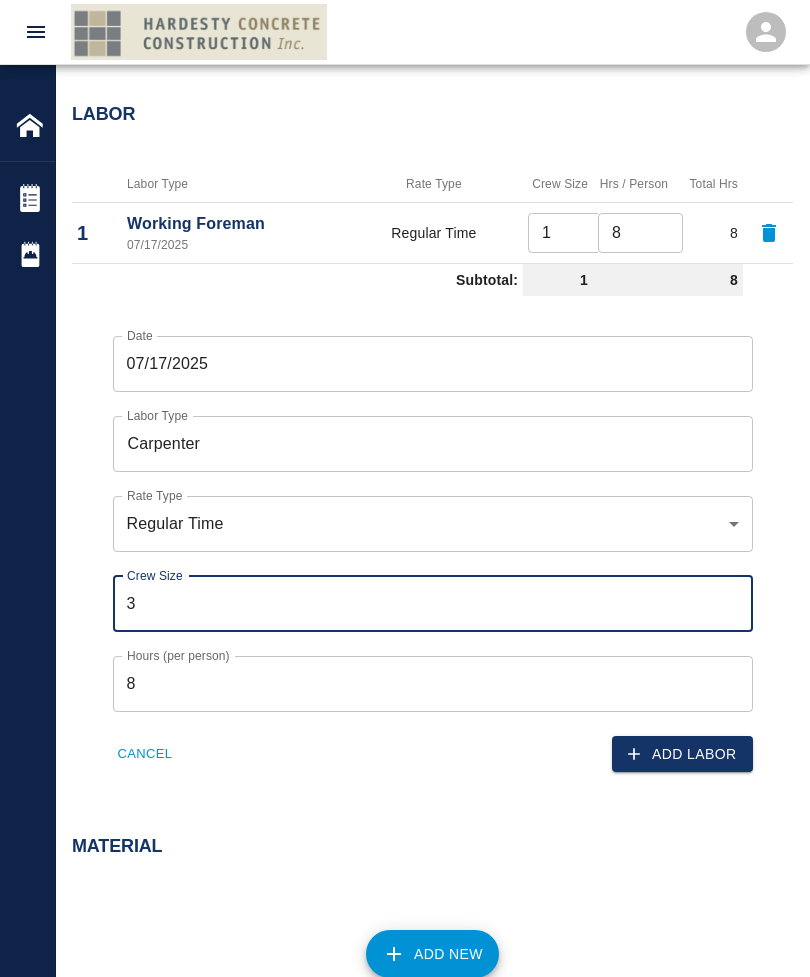 type on "3" 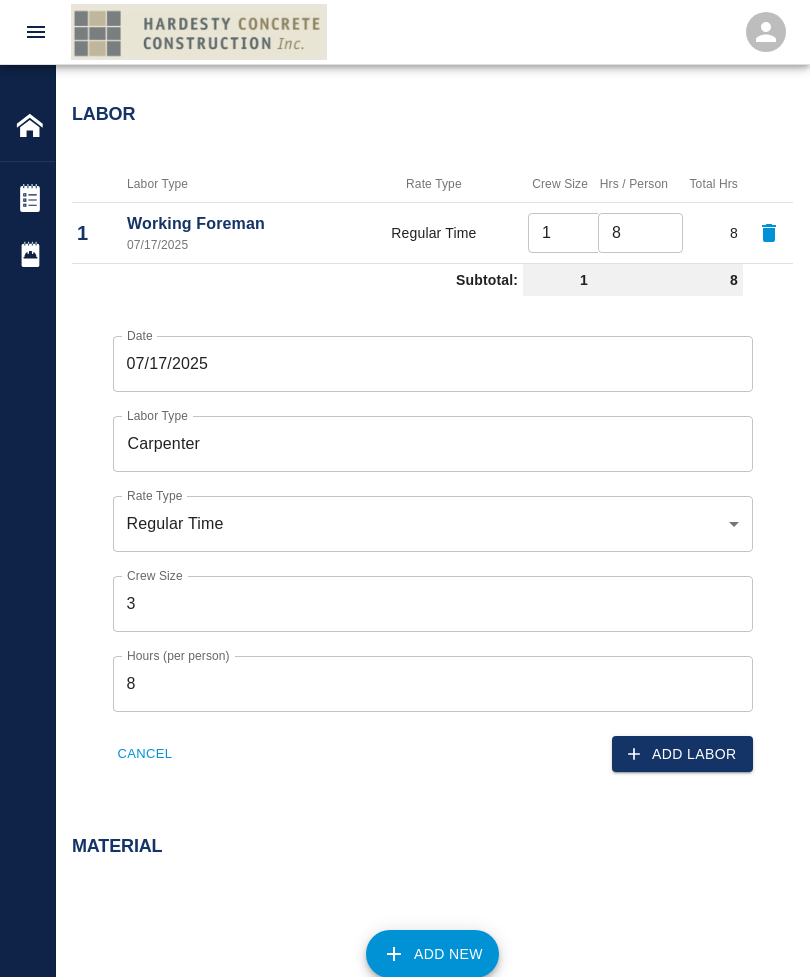 click on "Add Labor" at bounding box center [682, 754] 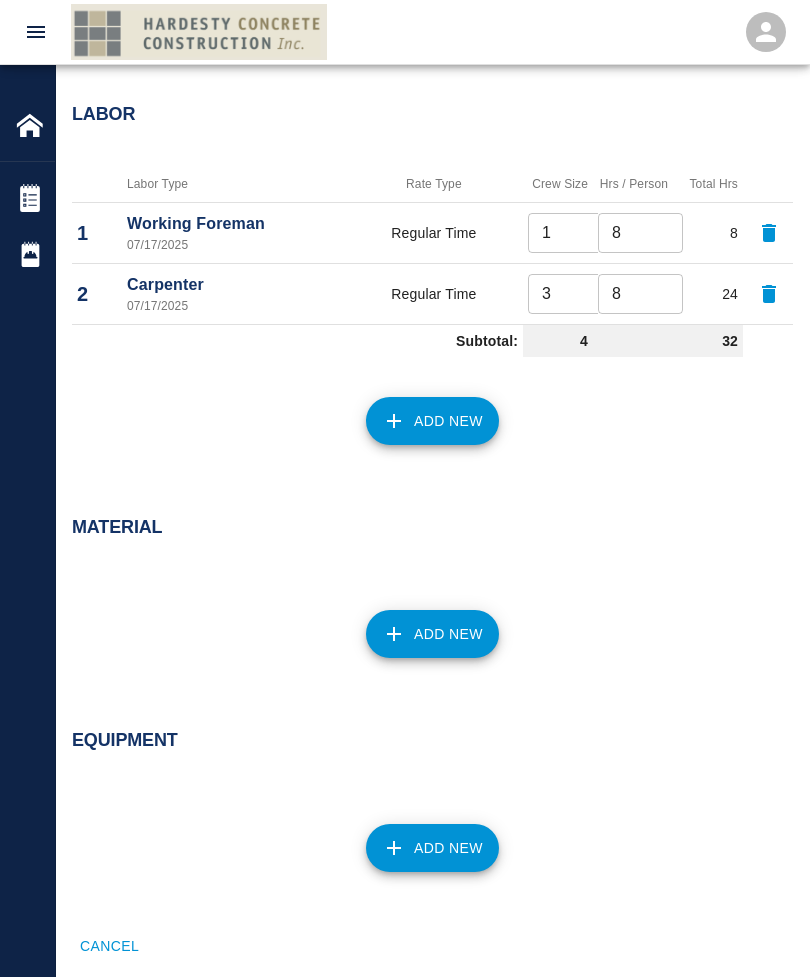 click 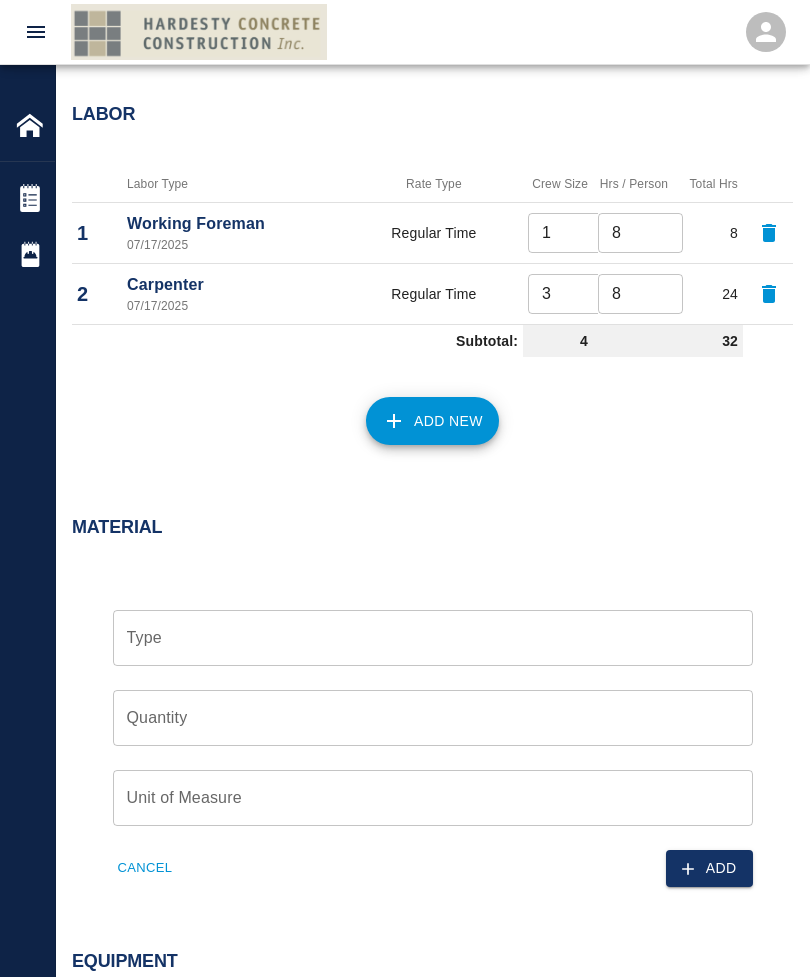 click on "Type" at bounding box center (433, 638) 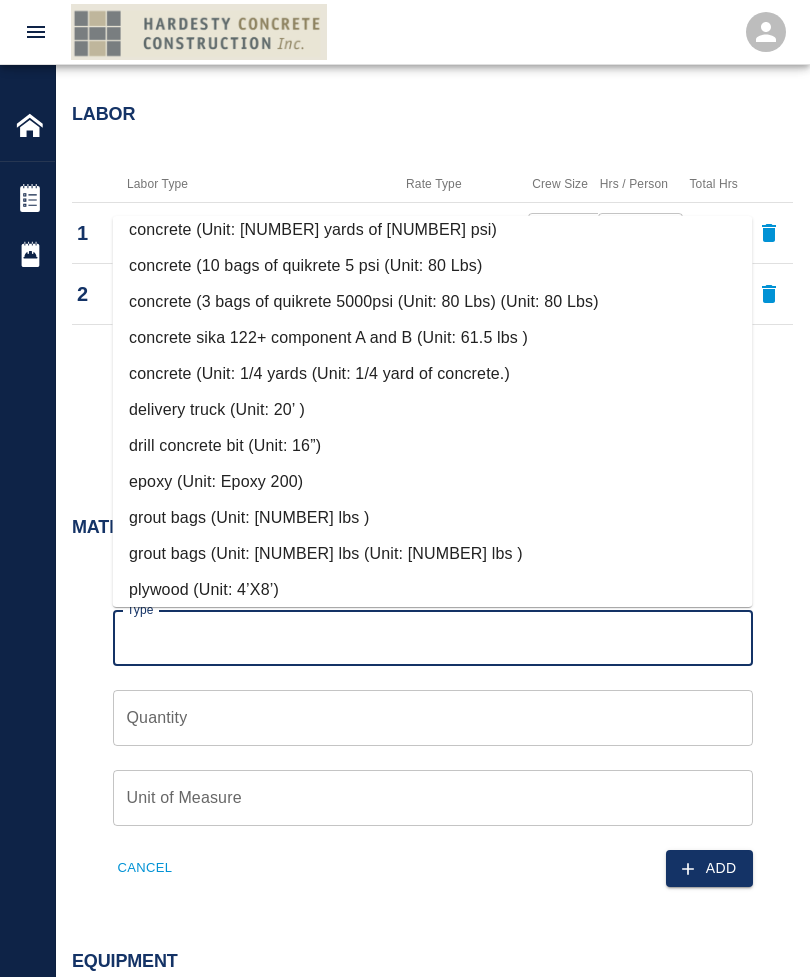 scroll, scrollTop: 506, scrollLeft: 0, axis: vertical 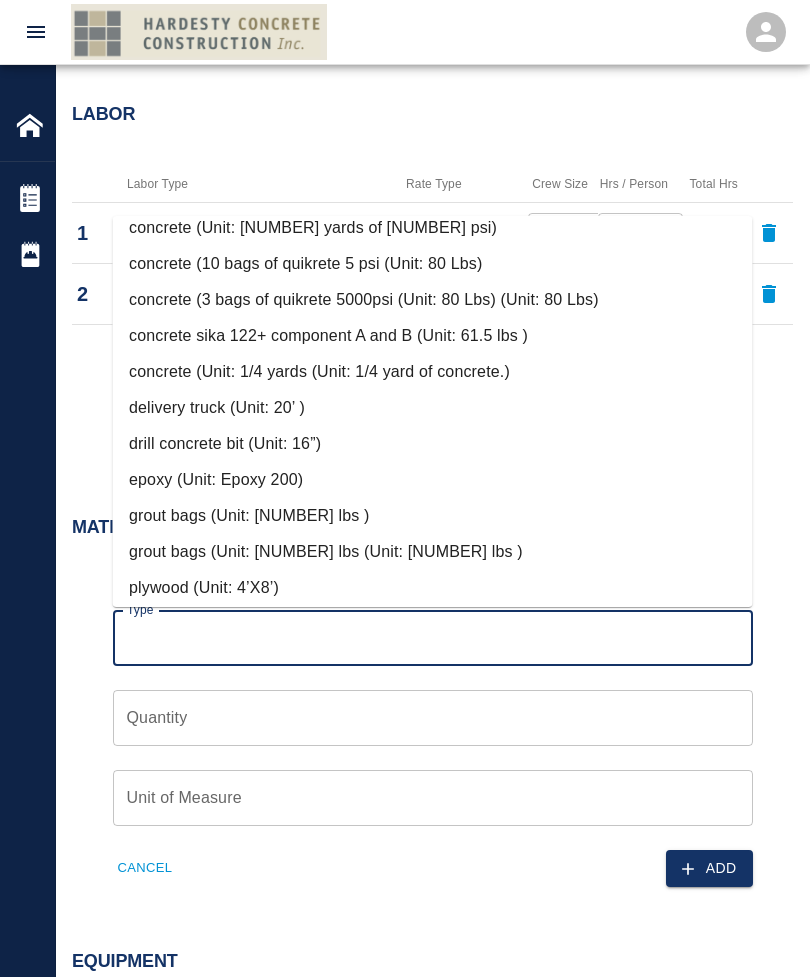 click on "quick Crete 5000 psi bags (Unit: 80 lbs )" at bounding box center (433, 624) 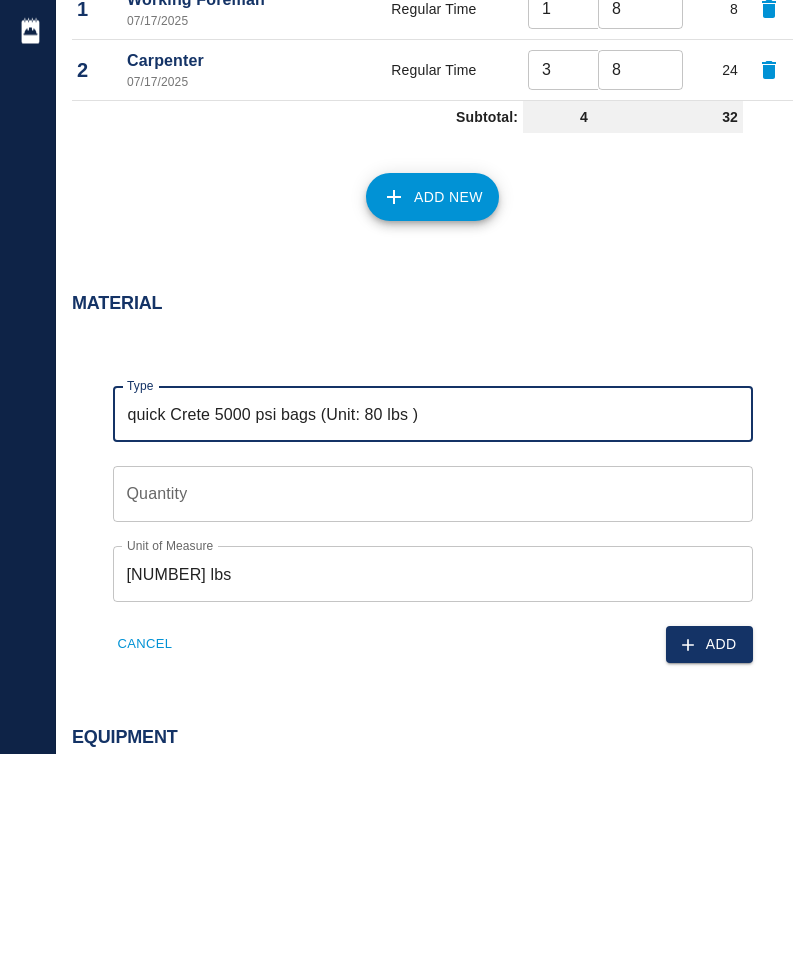 click on "Quantity Quantity" at bounding box center (433, 718) 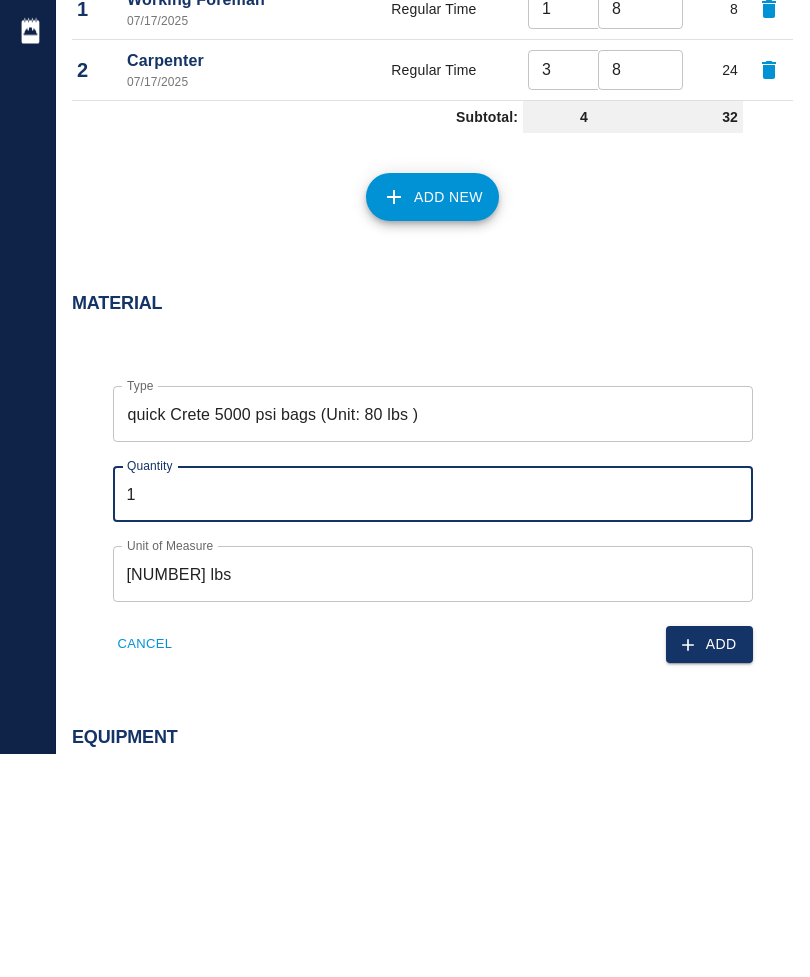 type on "18" 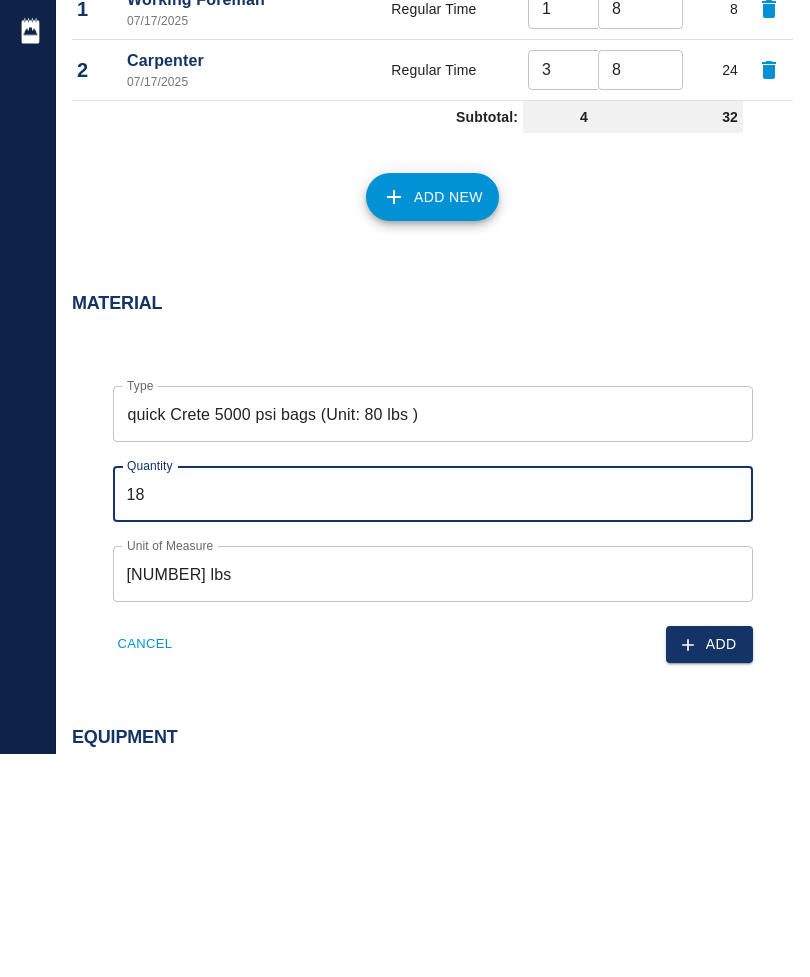 click on "Add" at bounding box center (709, 868) 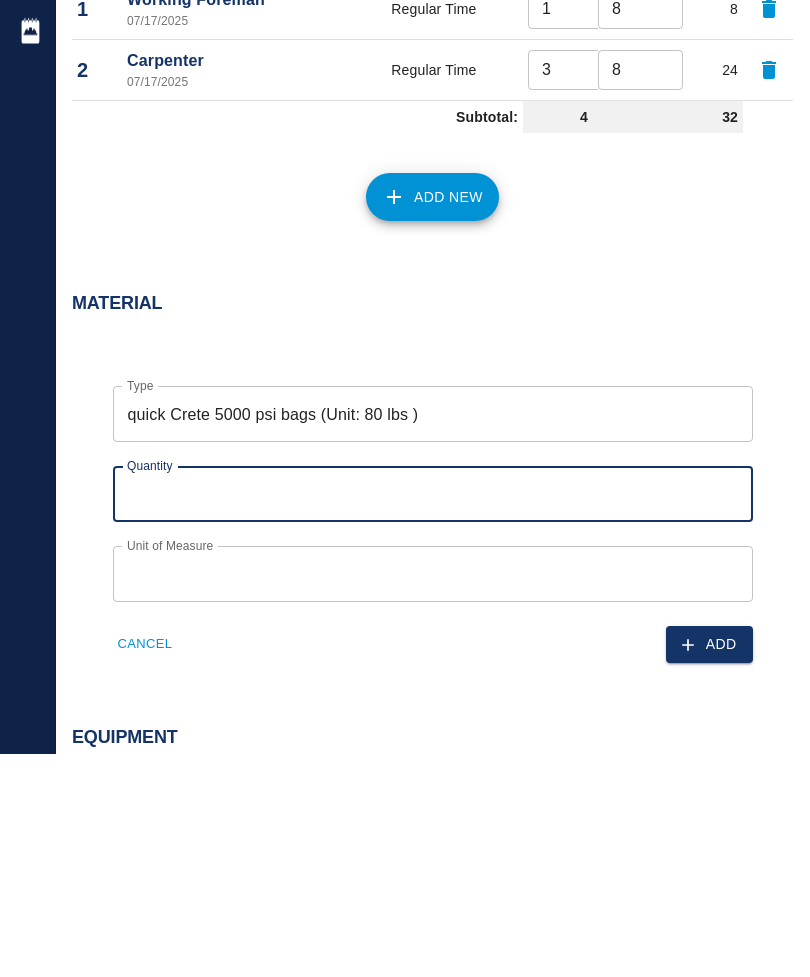 scroll, scrollTop: 1273, scrollLeft: 0, axis: vertical 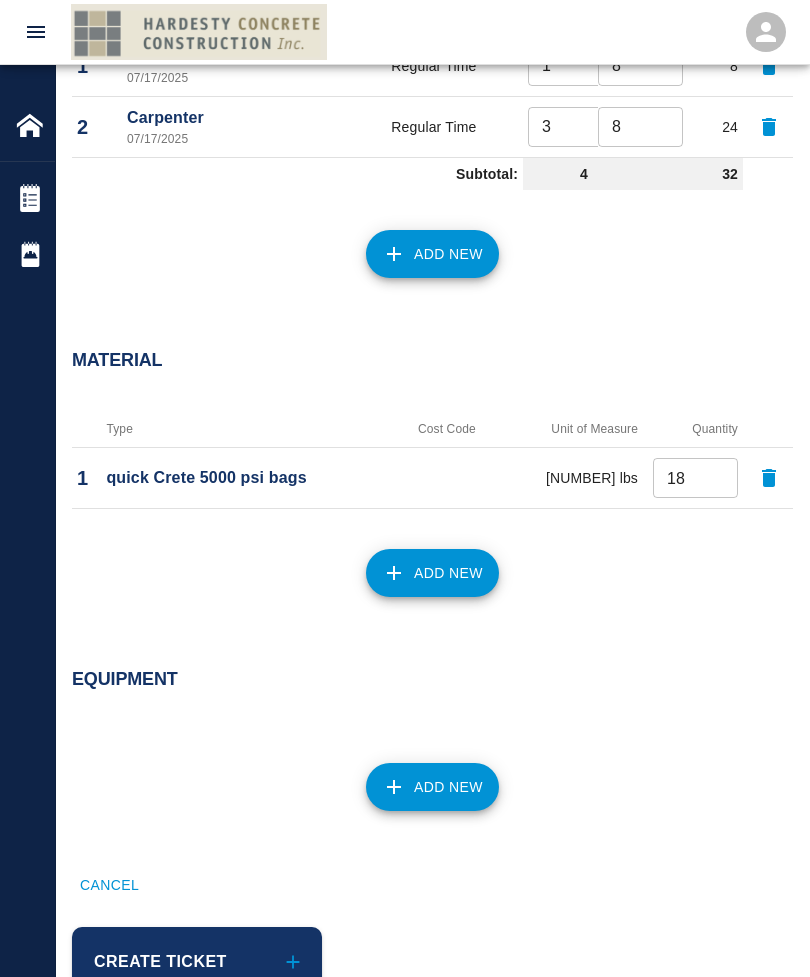 click on "Add New" at bounding box center (432, 573) 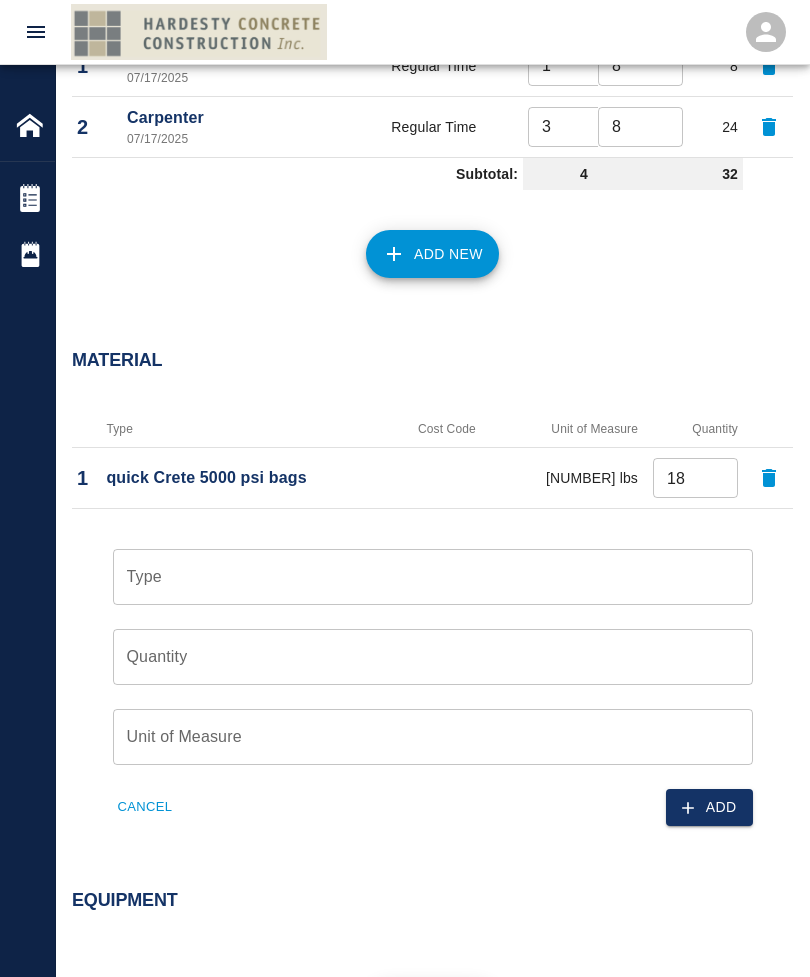 click on "Type" at bounding box center [433, 577] 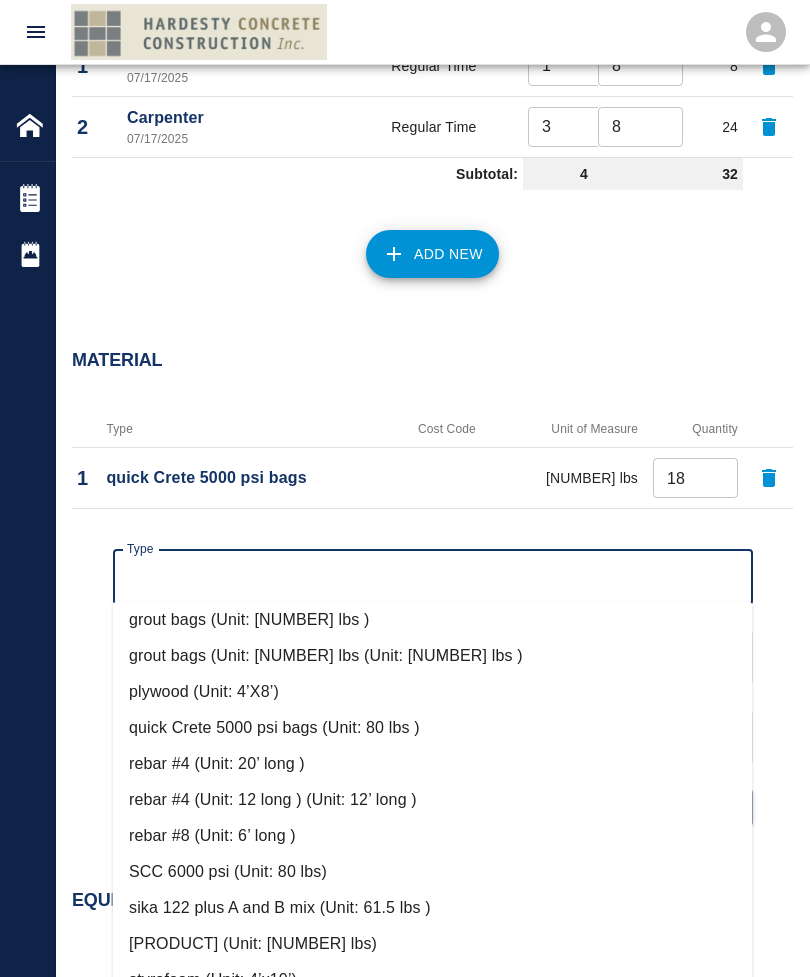 scroll, scrollTop: 788, scrollLeft: 0, axis: vertical 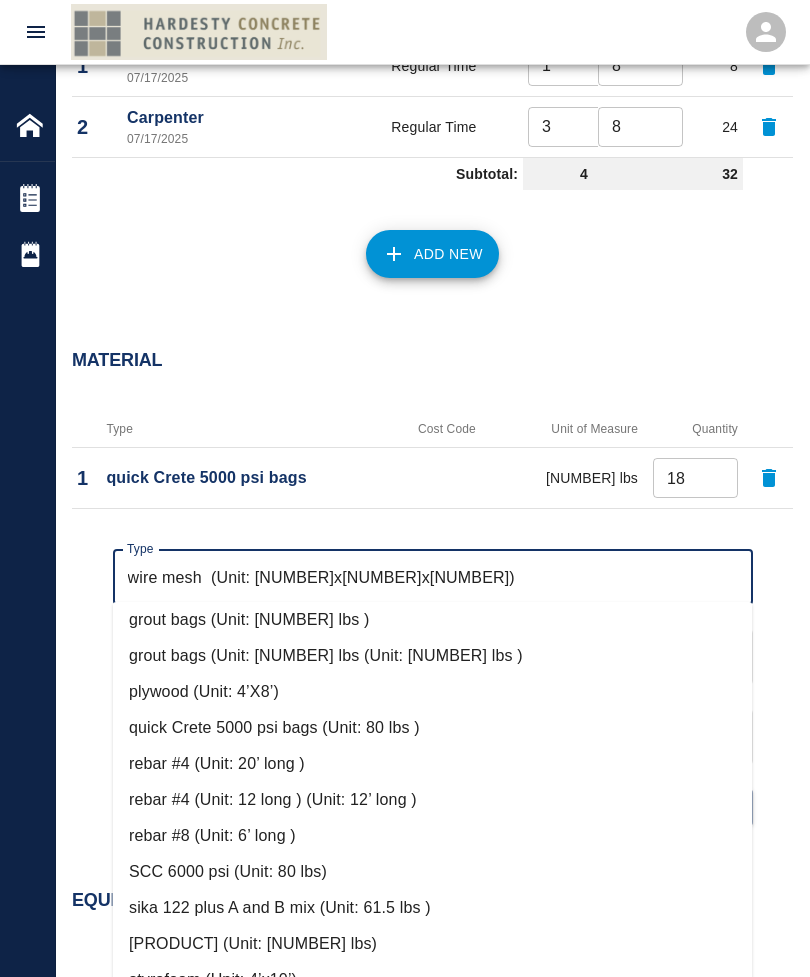type on "6x6x2.9" 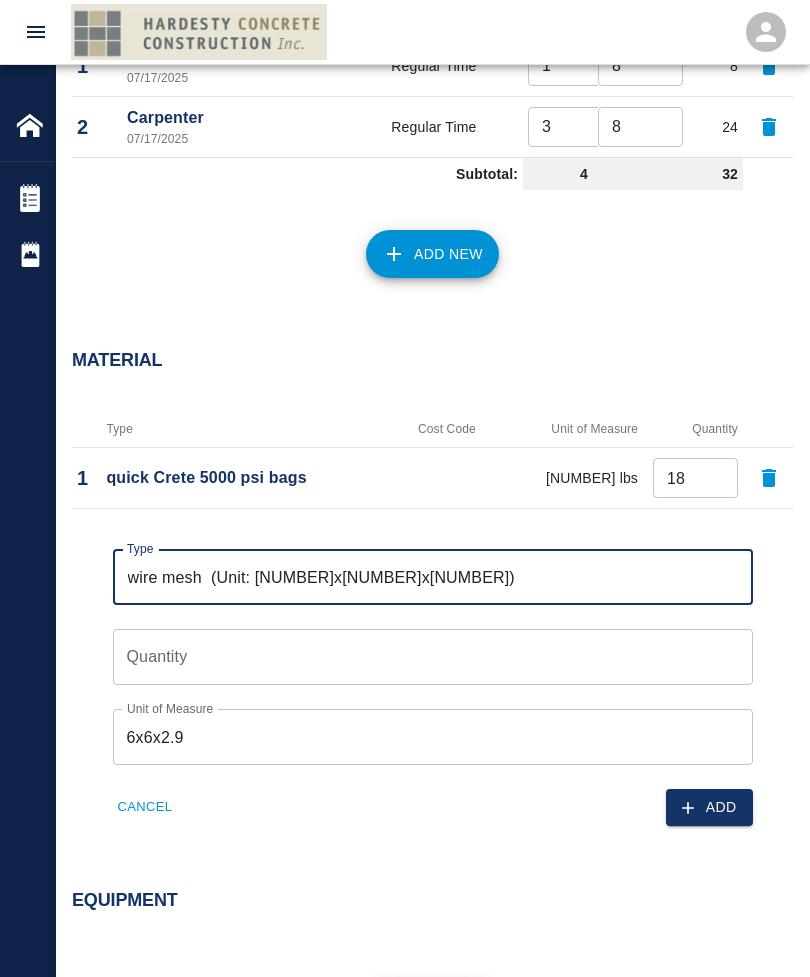 click on "Quantity Quantity" at bounding box center [433, 657] 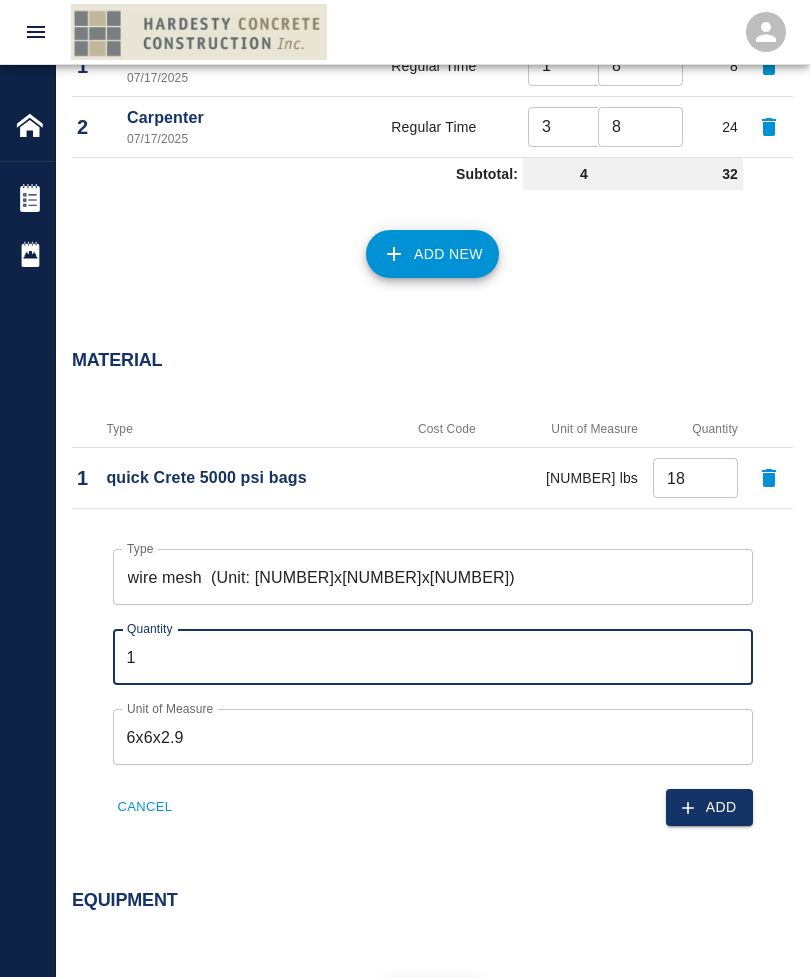 type on "1" 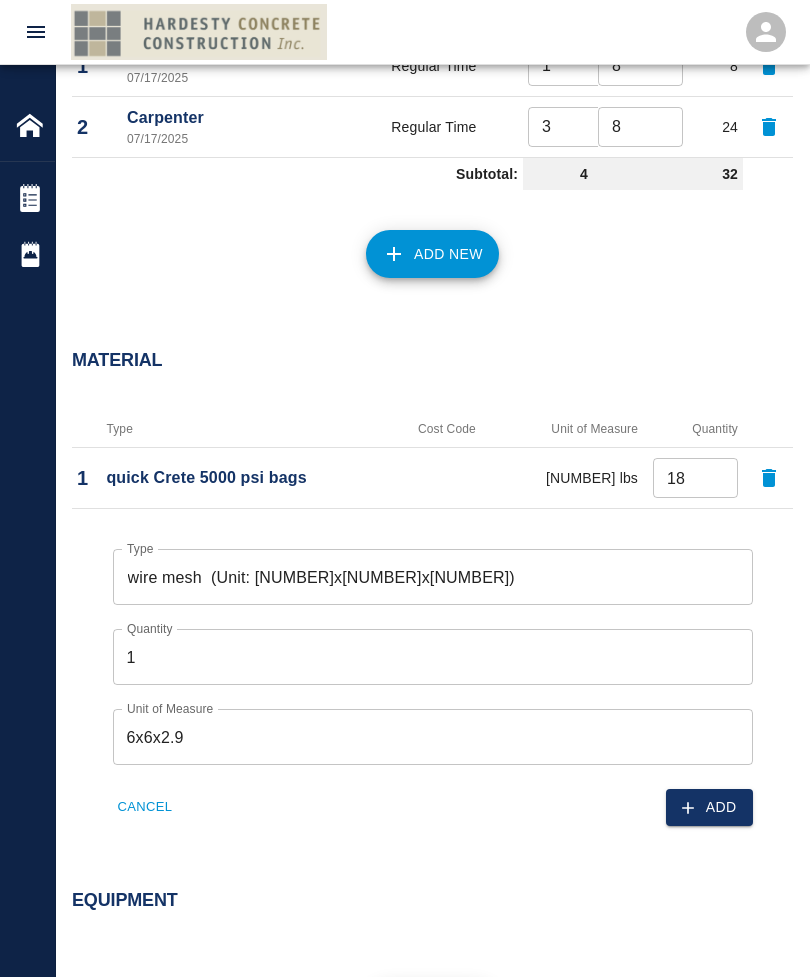 click on "Add" at bounding box center [709, 807] 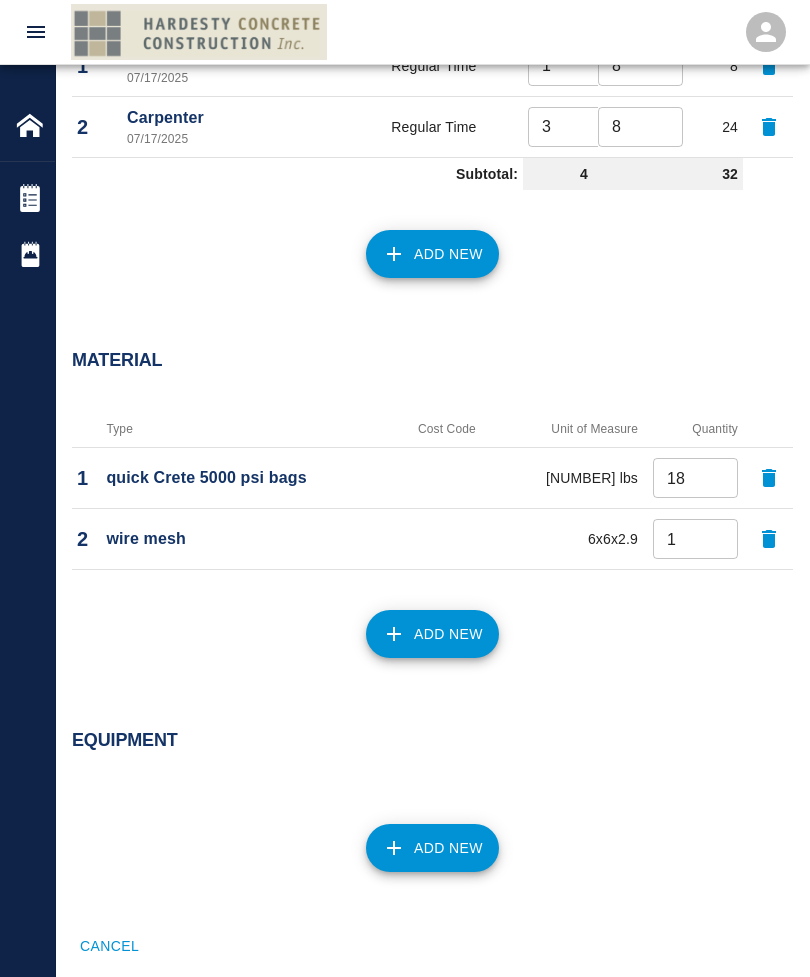 click on "Add New" at bounding box center (432, 848) 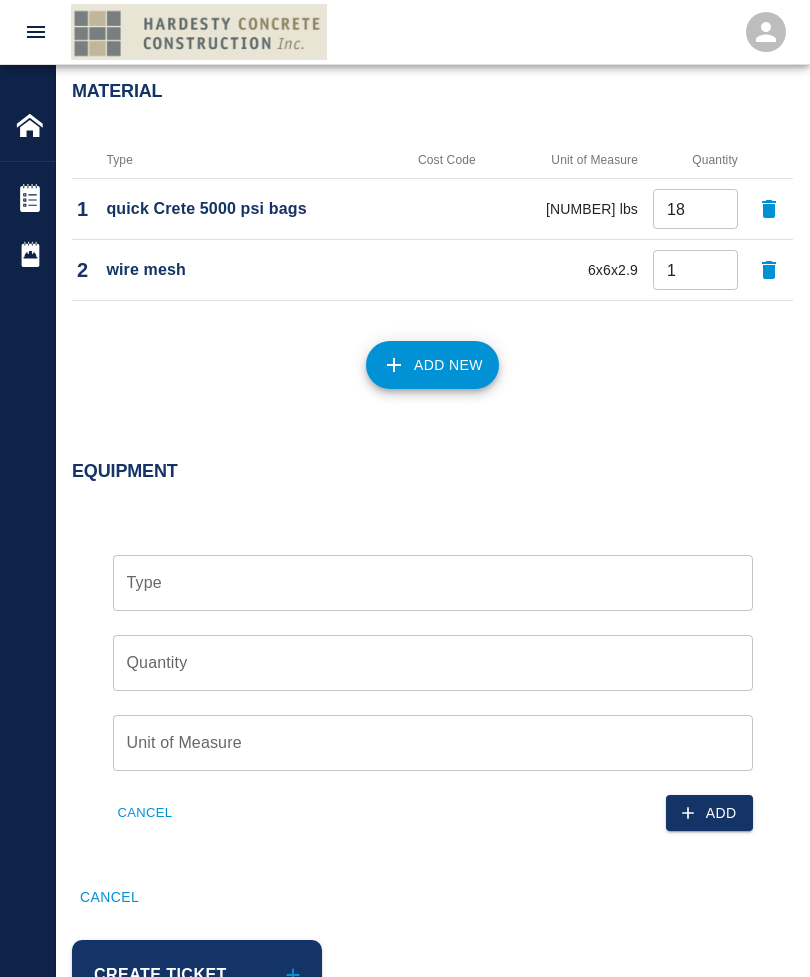 scroll, scrollTop: 1554, scrollLeft: 0, axis: vertical 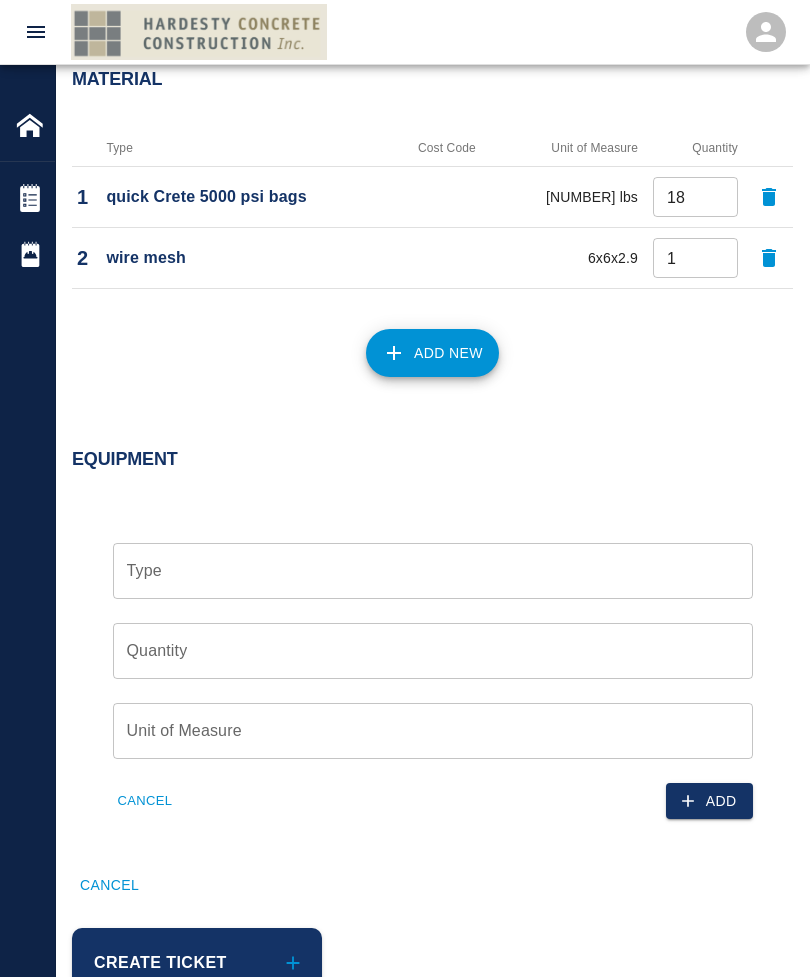 click on "Type Type" at bounding box center (433, 571) 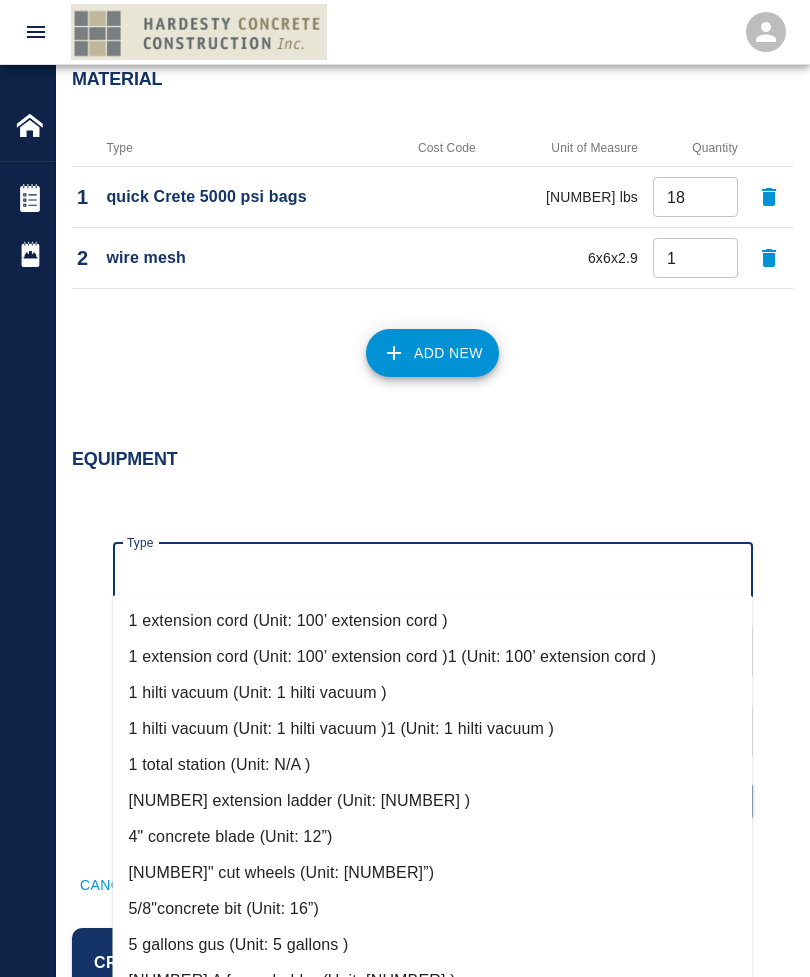 click on "1 extension cord  (Unit: 100’ extension cord )" at bounding box center [433, 621] 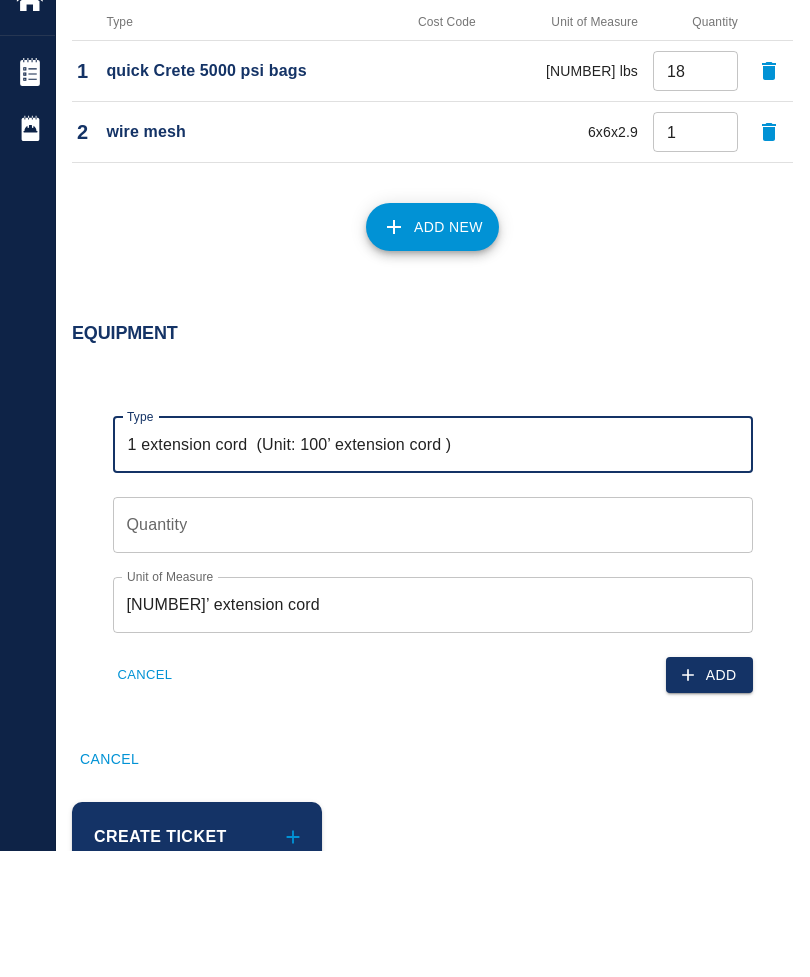 click on "Quantity Quantity" at bounding box center (433, 651) 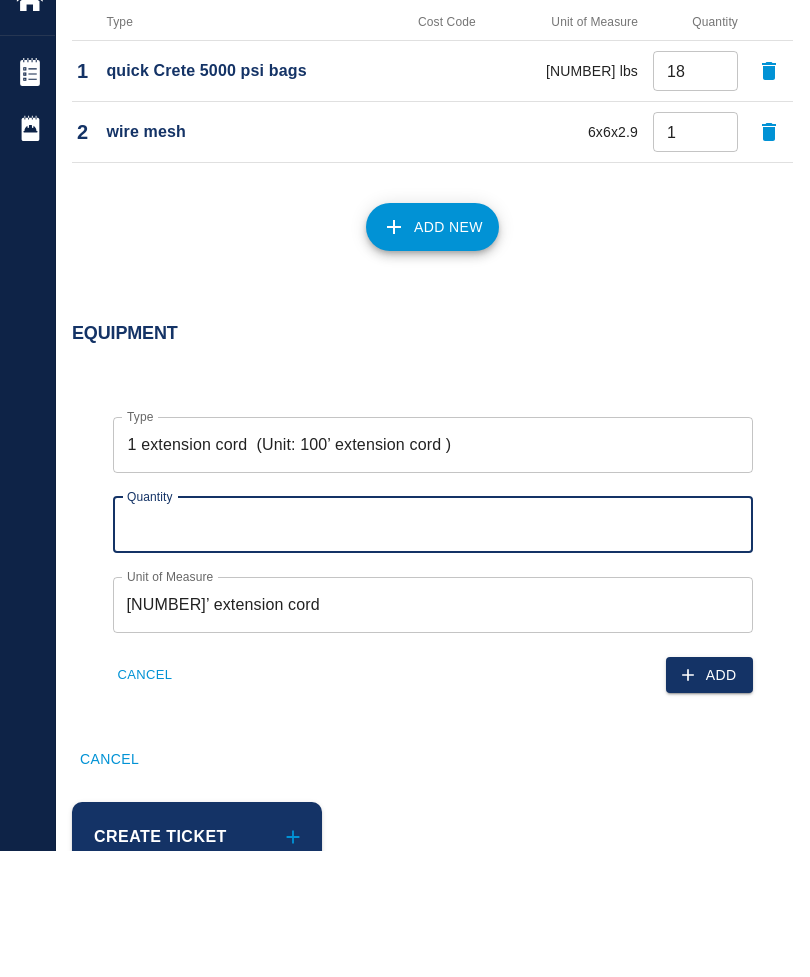 type on "2" 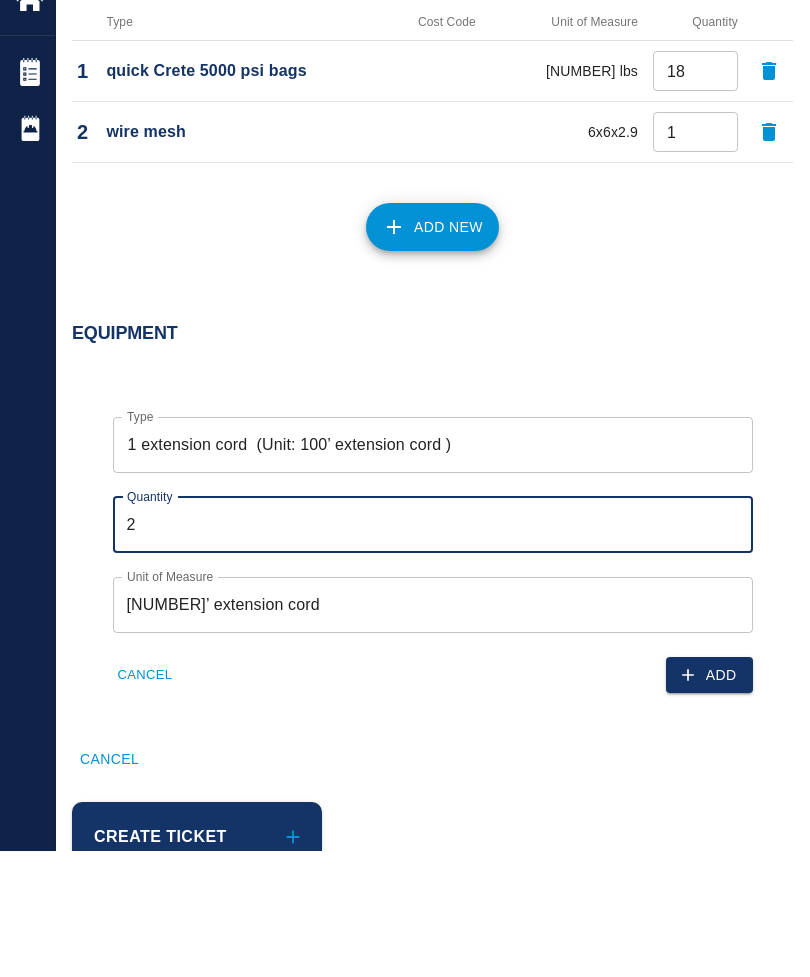 click on "Add" at bounding box center (709, 801) 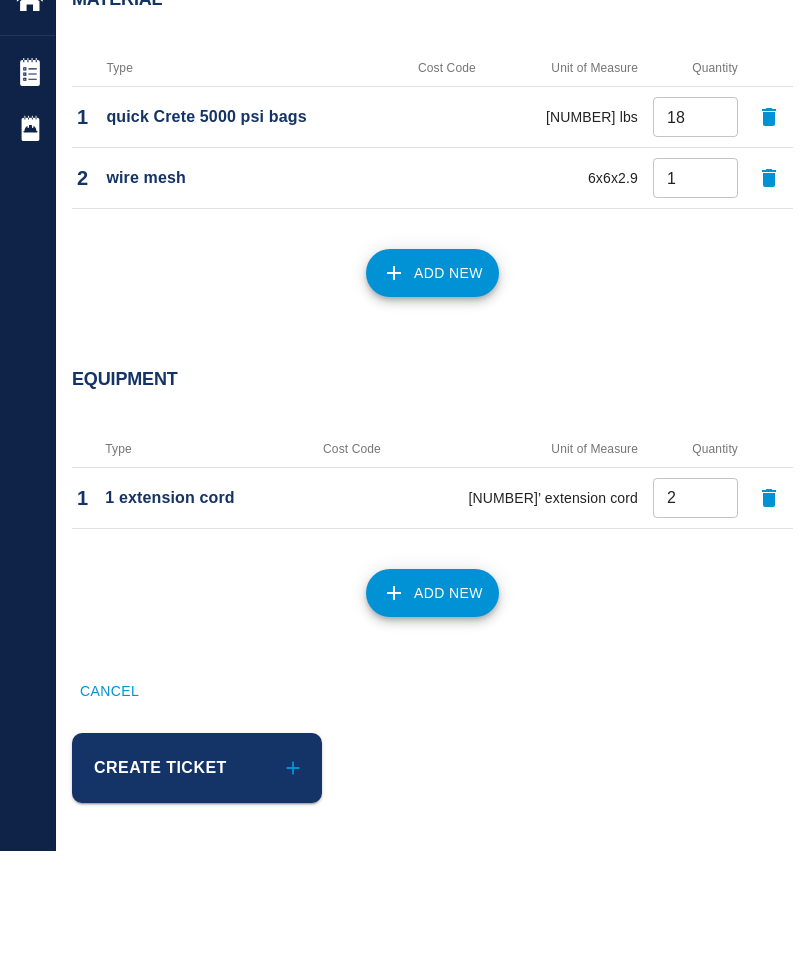 scroll, scrollTop: 1440, scrollLeft: 0, axis: vertical 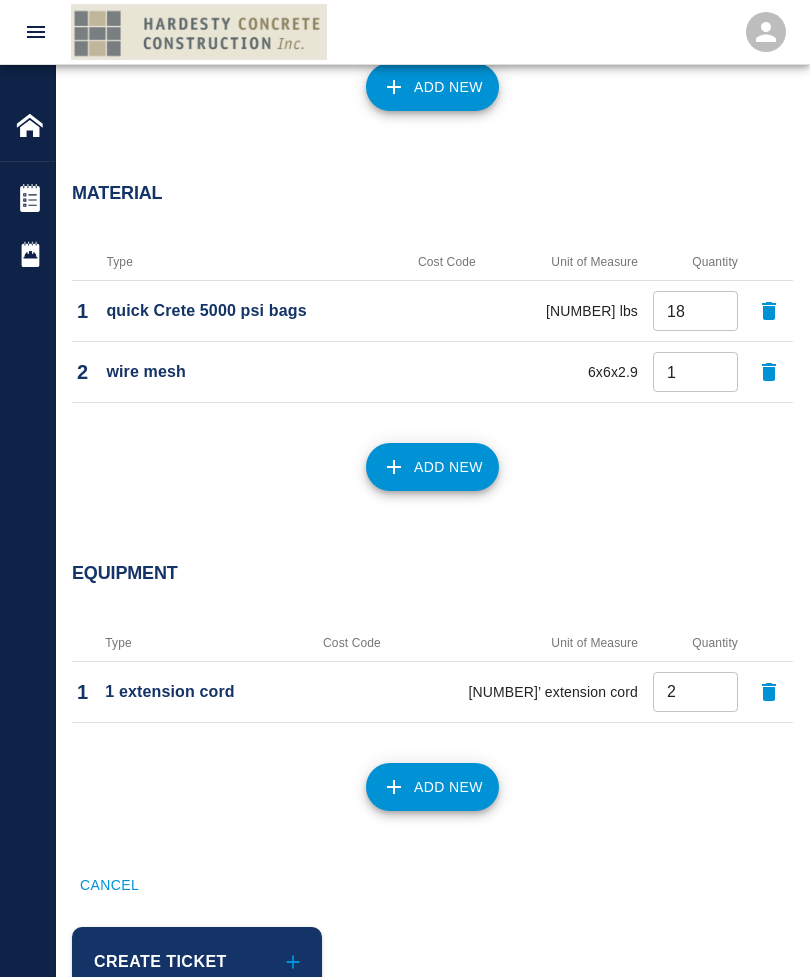 click on "Add New" at bounding box center (432, 787) 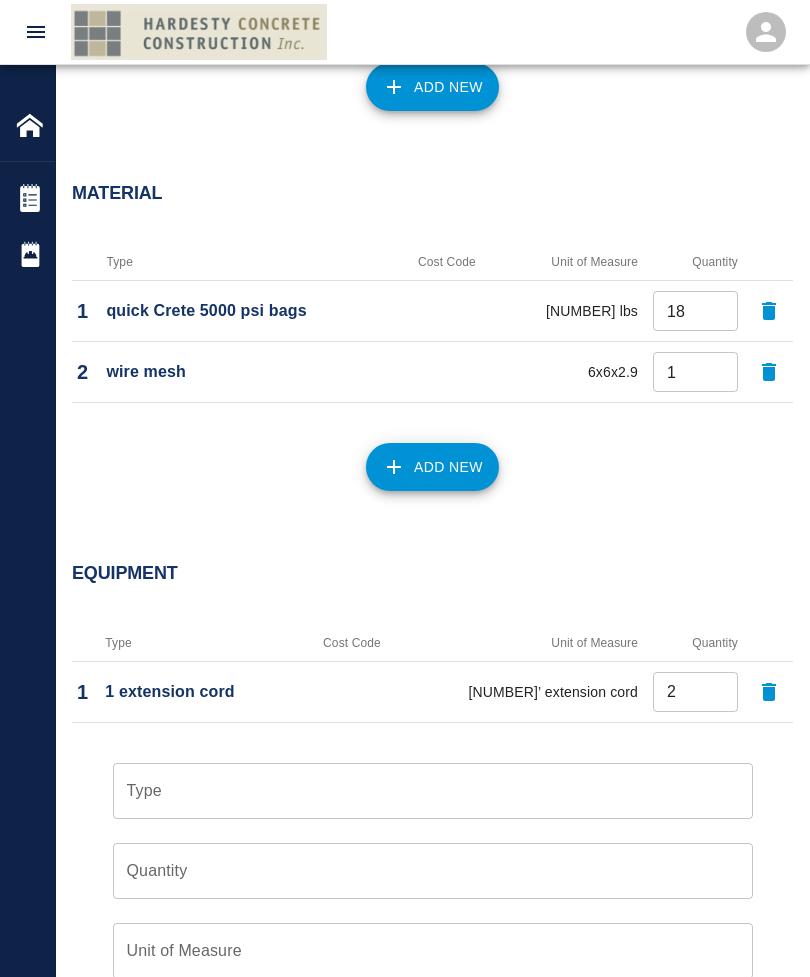 click on "Type" at bounding box center [433, 791] 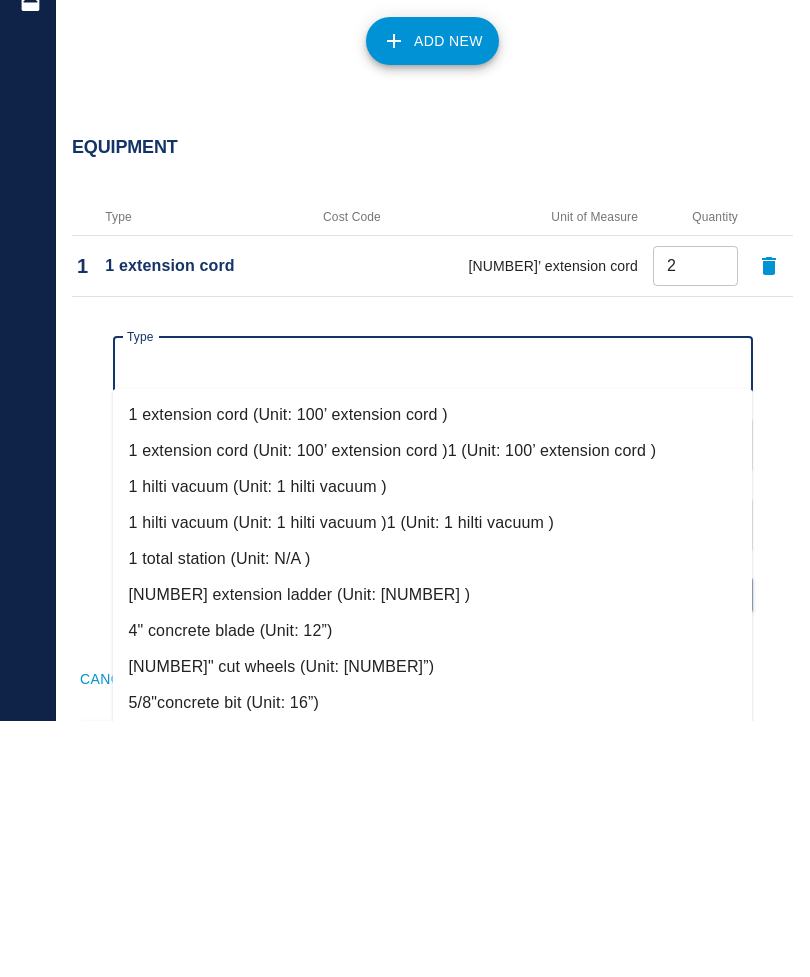 click on "1 hilti vacuum  (Unit: 1 hilti vacuum )" at bounding box center (433, 743) 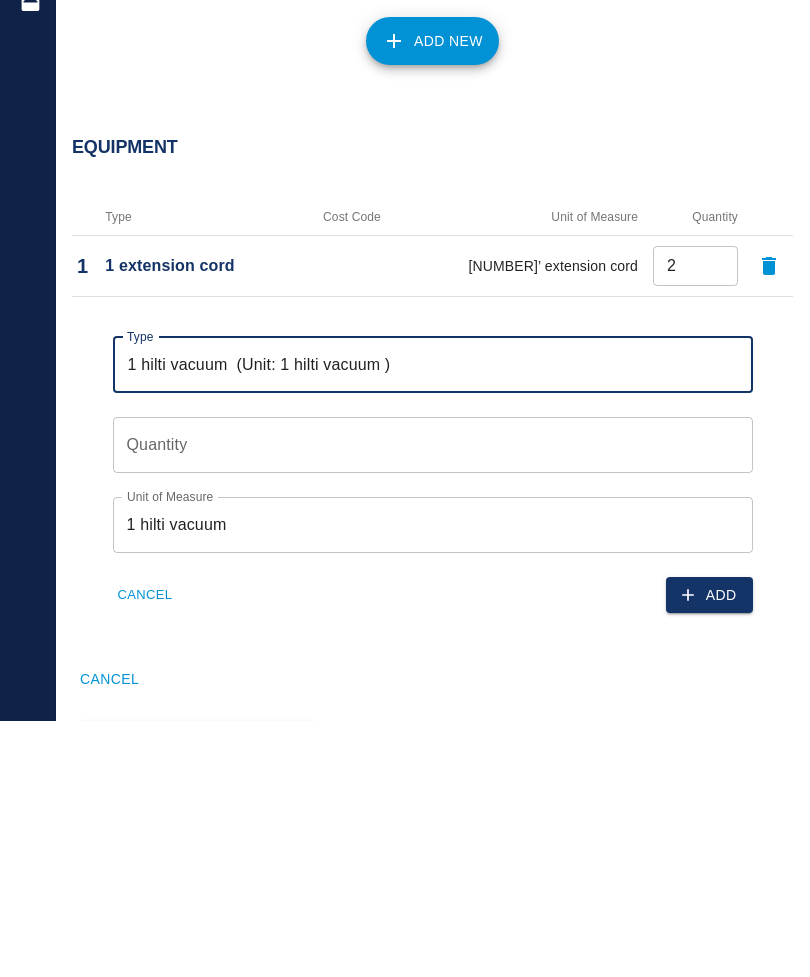 click on "Quantity Quantity" at bounding box center [433, 701] 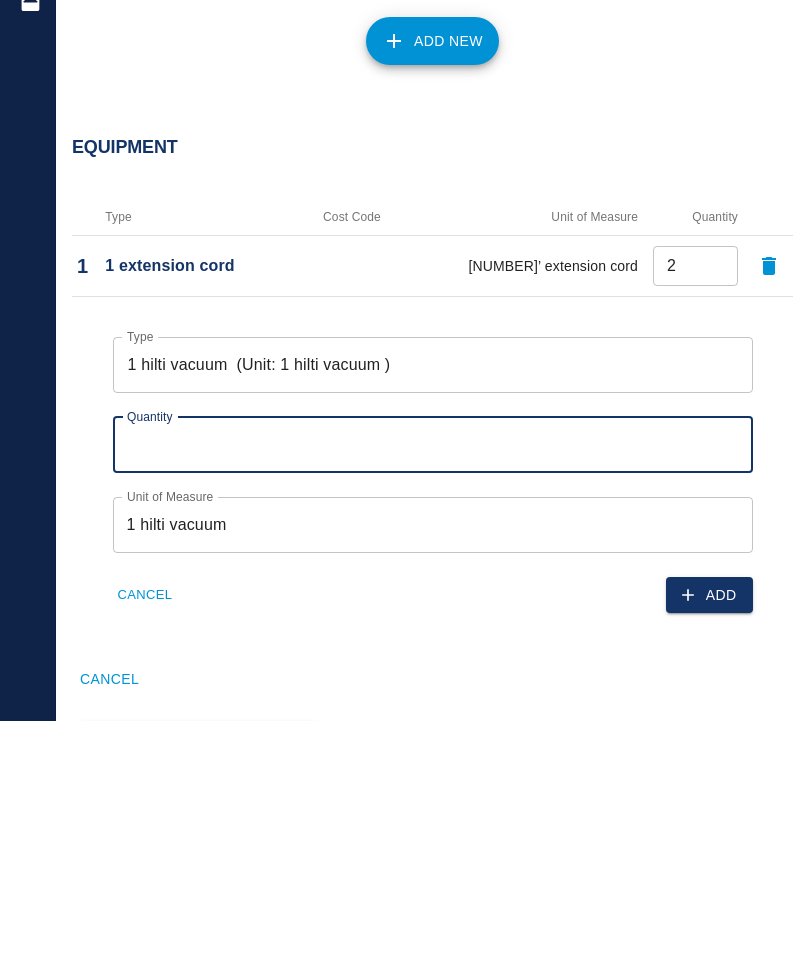 type on "1" 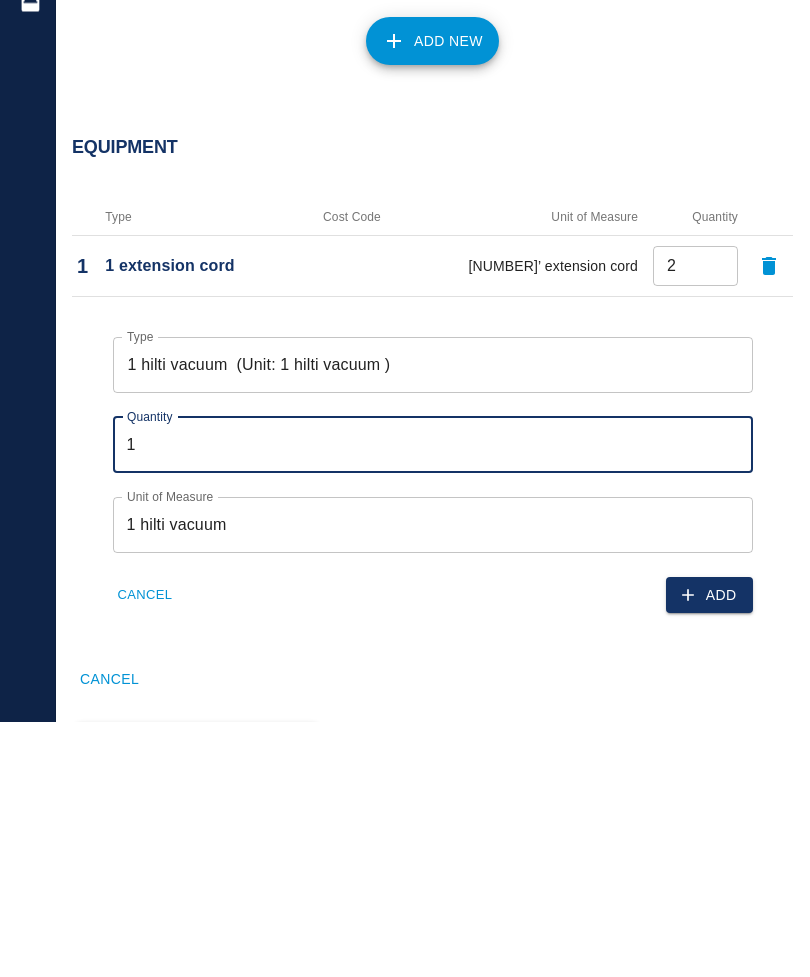 click on "Add" at bounding box center (709, 851) 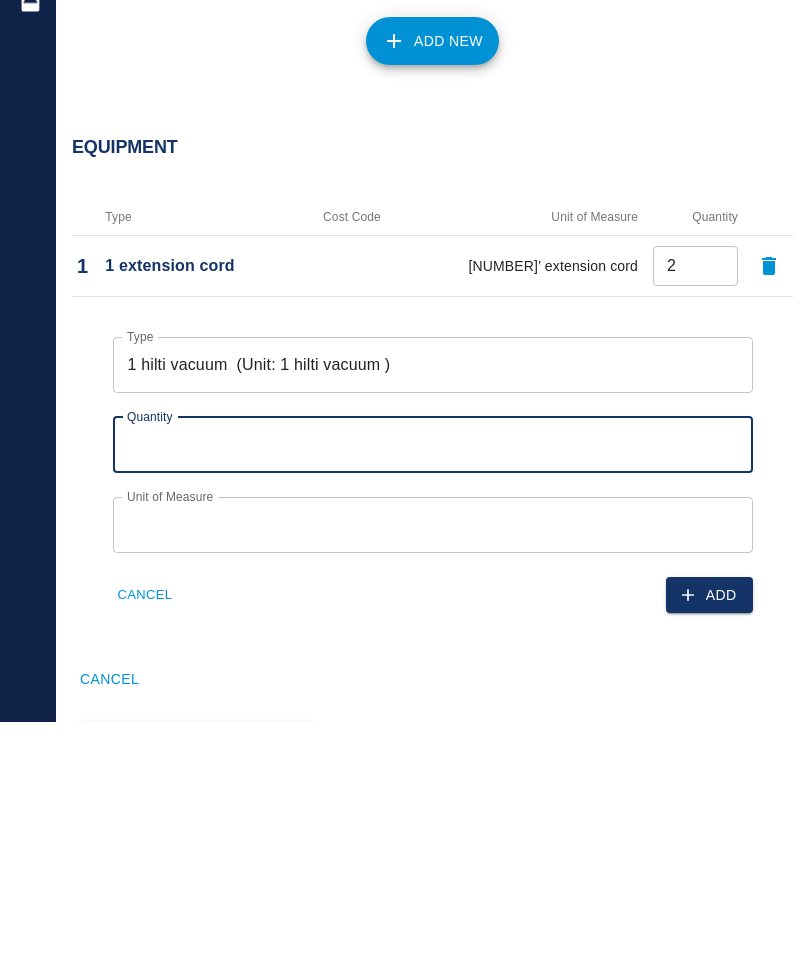 scroll, scrollTop: 1501, scrollLeft: 0, axis: vertical 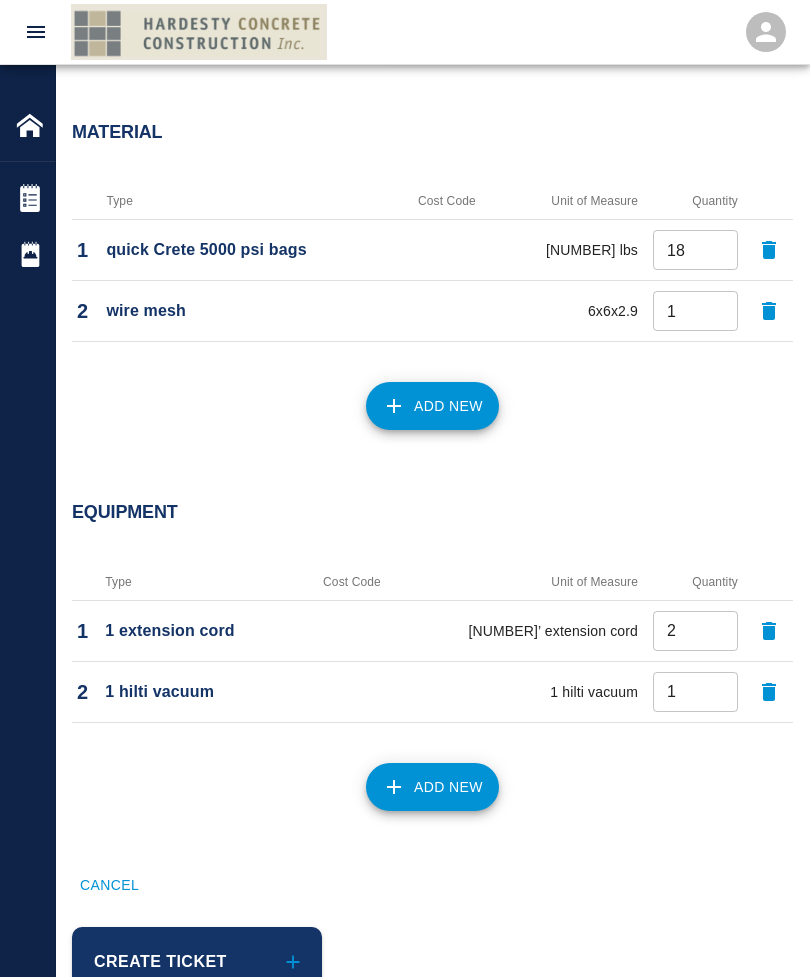 click on "Add New" at bounding box center (432, 787) 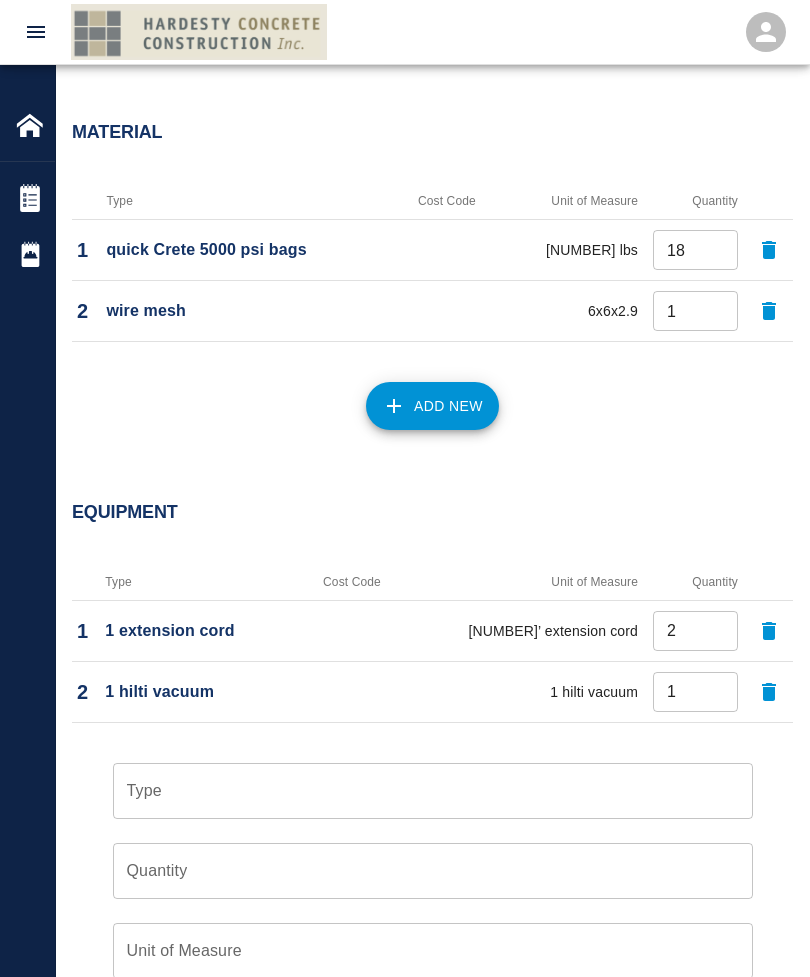 click on "Type" at bounding box center [433, 791] 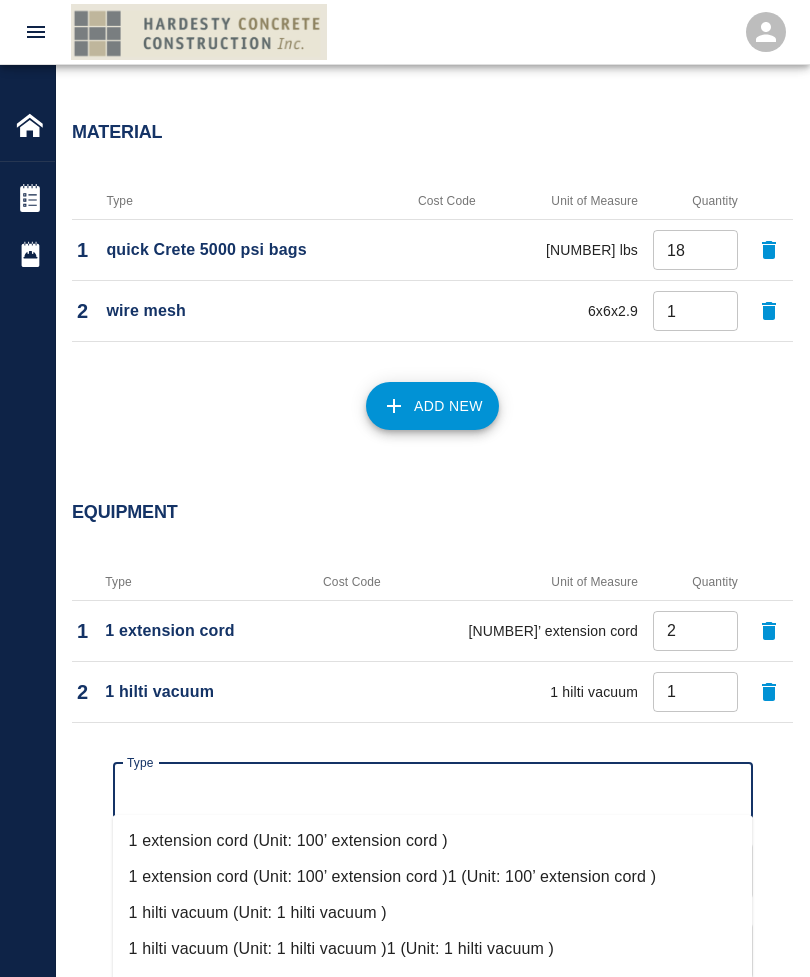 scroll, scrollTop: 1671, scrollLeft: 0, axis: vertical 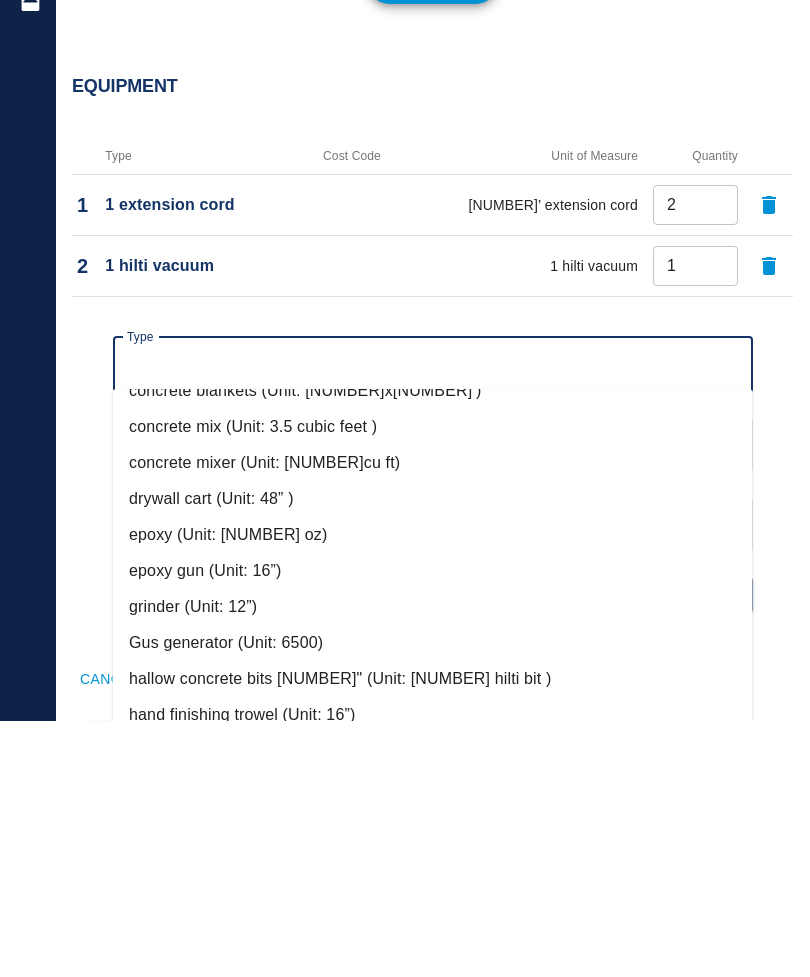 click on "concrete mix (Unit: 3.5 cubic feet )" at bounding box center (433, 683) 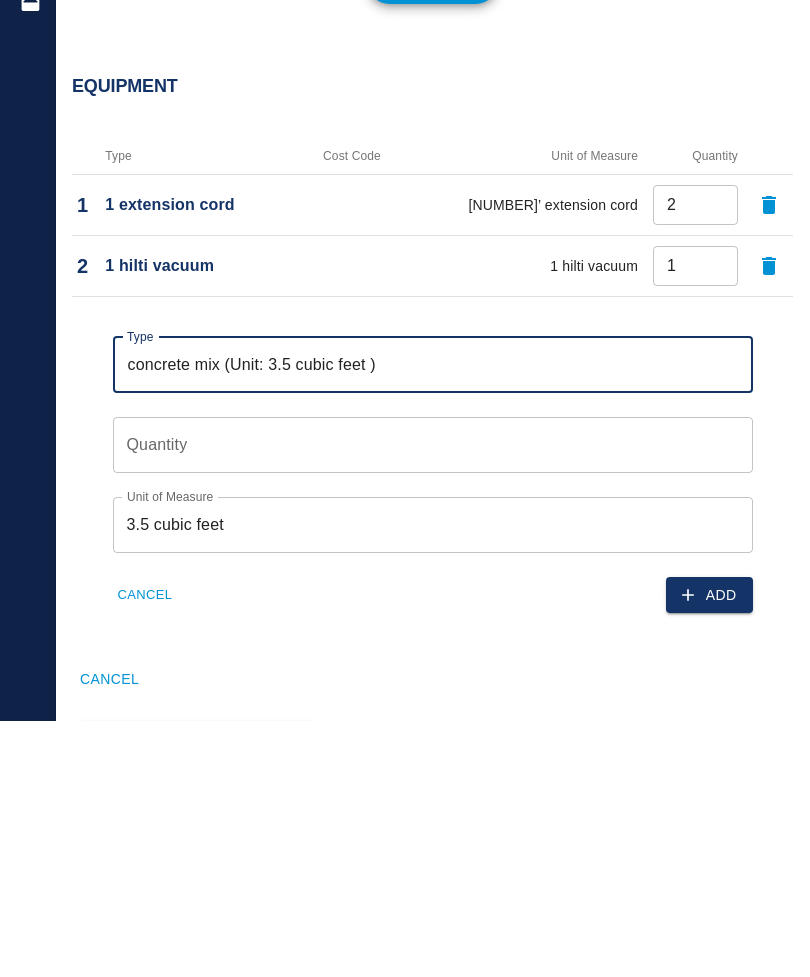 click on "Quantity Quantity" at bounding box center [433, 701] 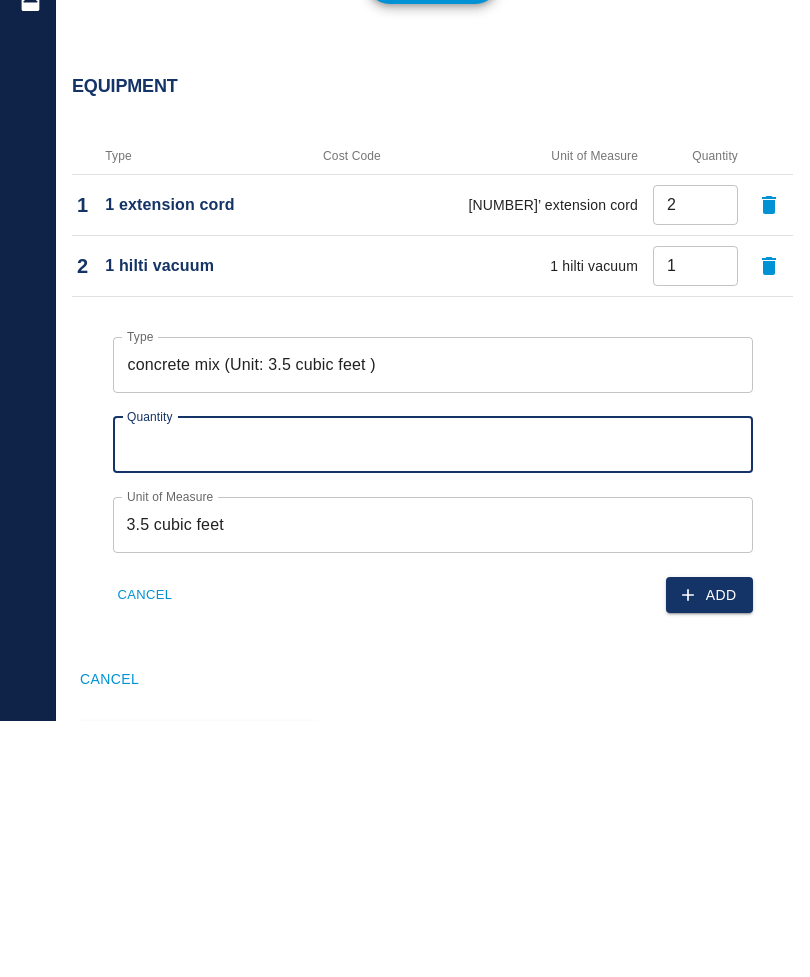 type on "1" 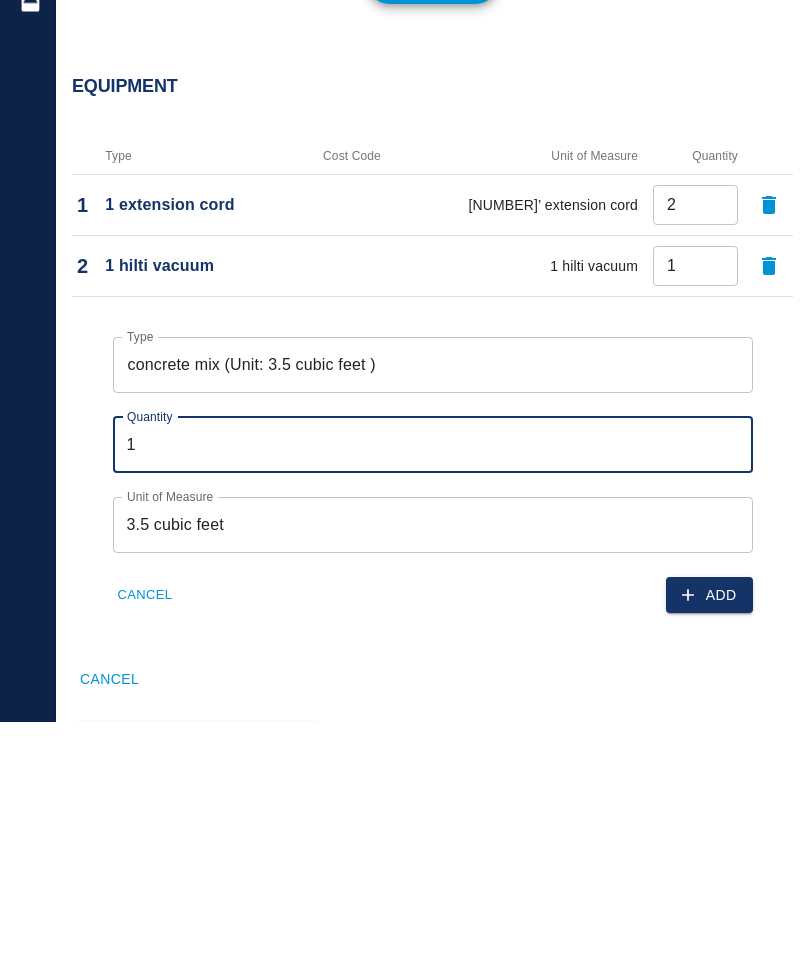 click 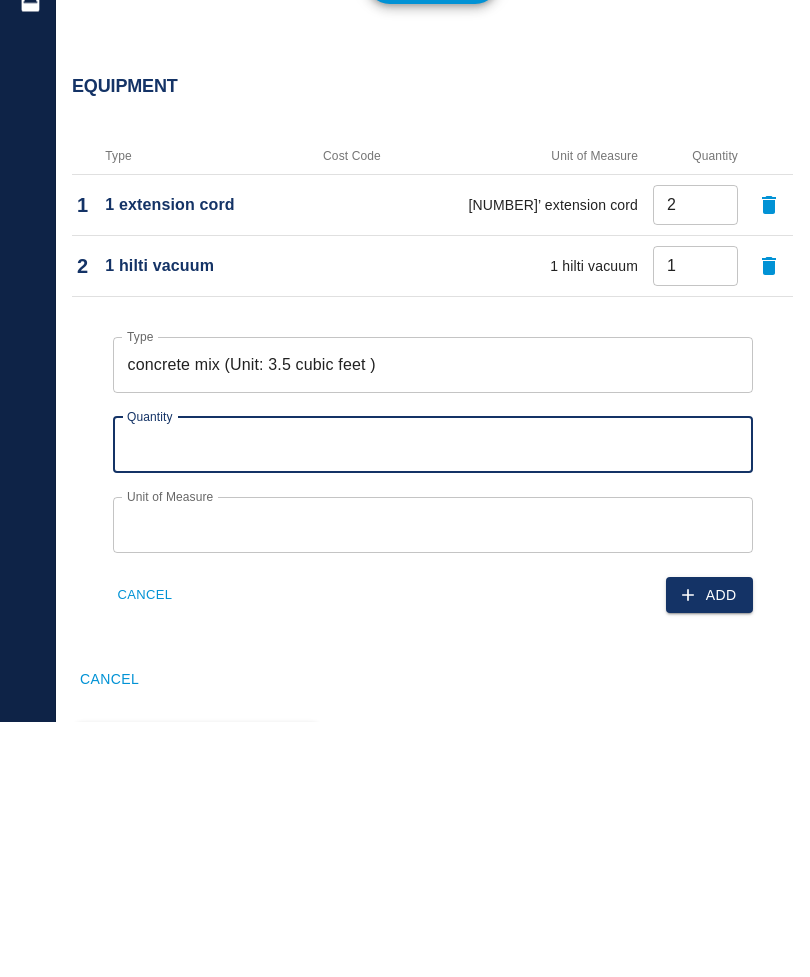 scroll, scrollTop: 1562, scrollLeft: 0, axis: vertical 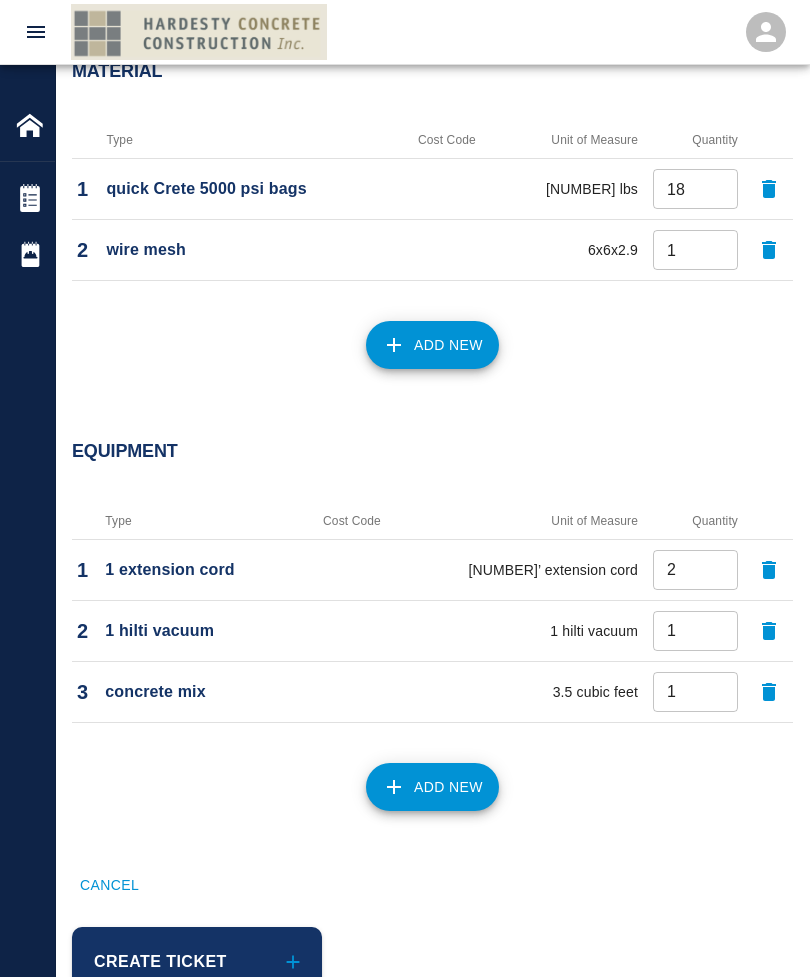 click on "Add New" at bounding box center [432, 787] 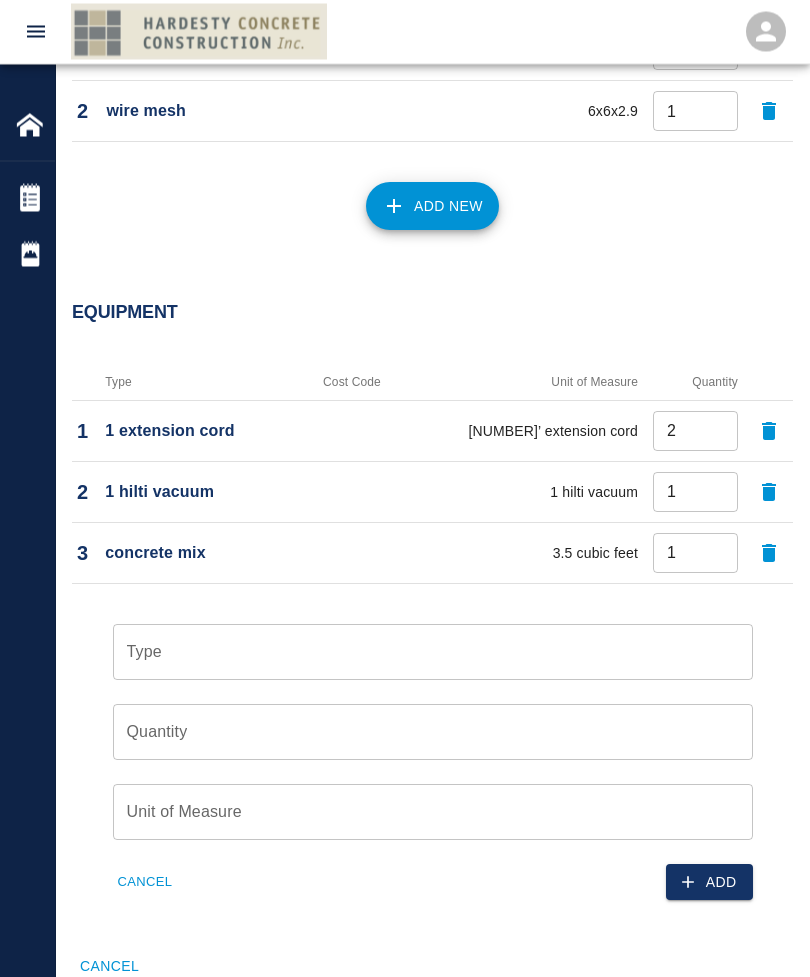scroll, scrollTop: 1782, scrollLeft: 0, axis: vertical 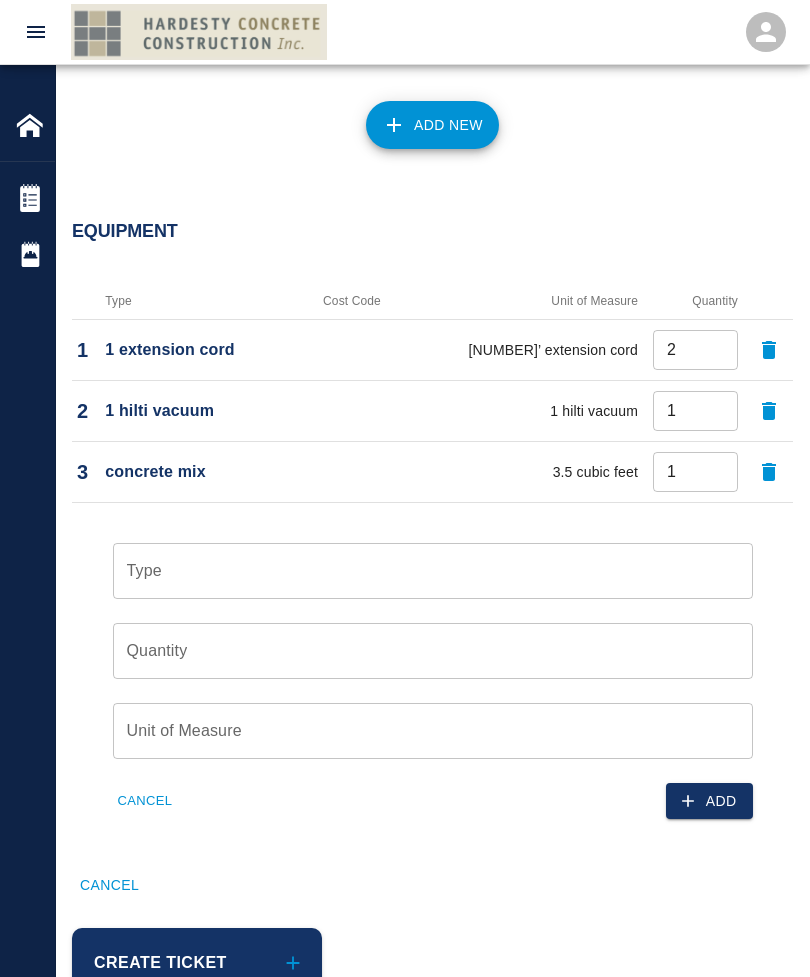 click on "Type" at bounding box center (433, 571) 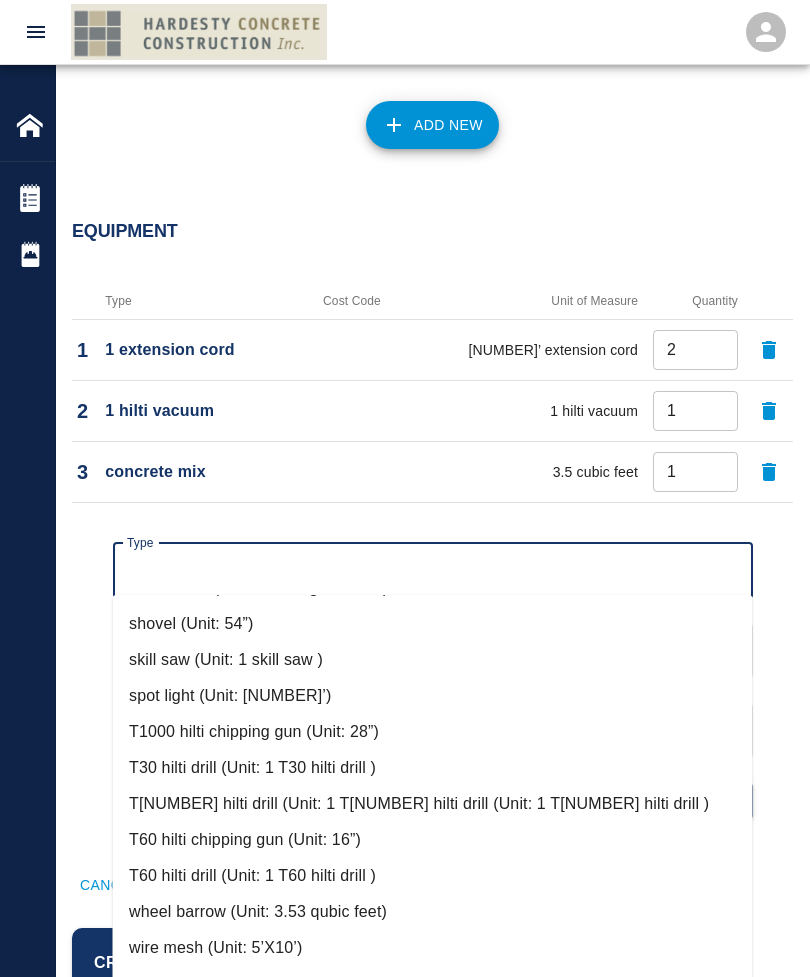 scroll, scrollTop: 1256, scrollLeft: 0, axis: vertical 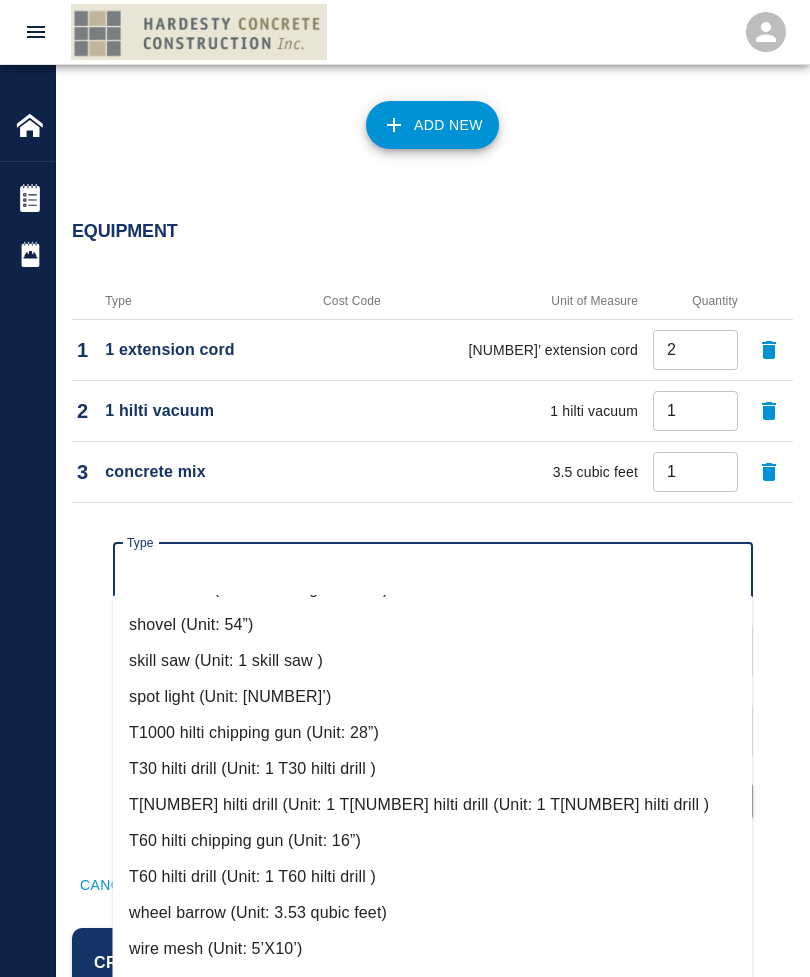 click on "wheel barrow  (Unit: 3.53 qubic feet)" at bounding box center [433, 913] 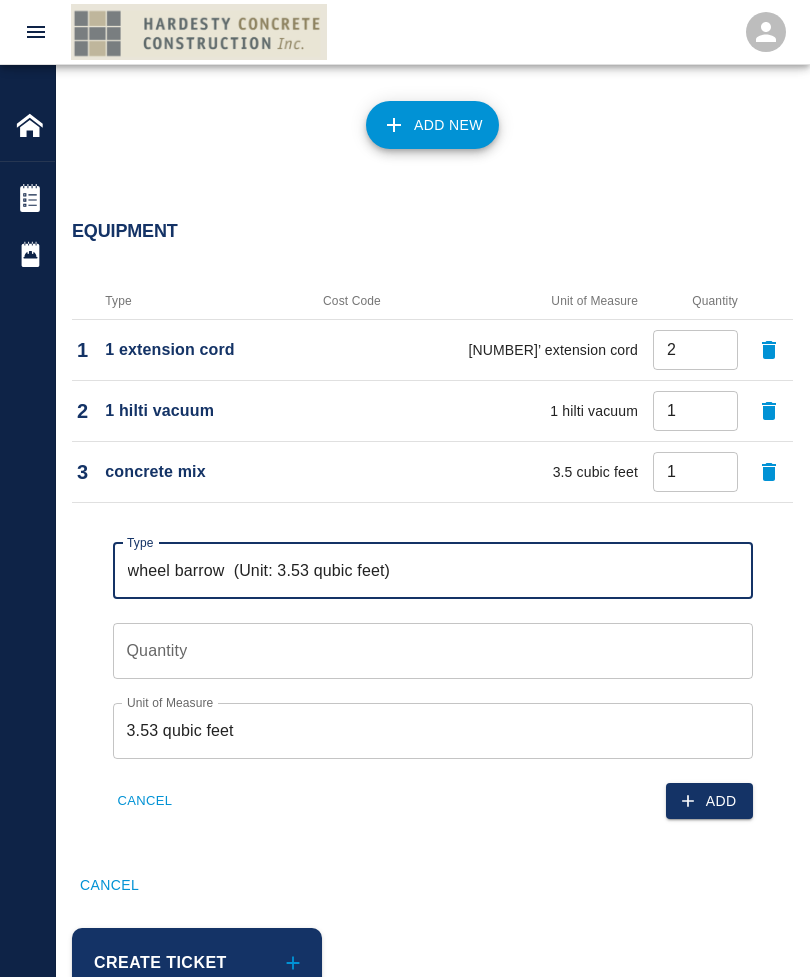 click on "Quantity" at bounding box center (433, 651) 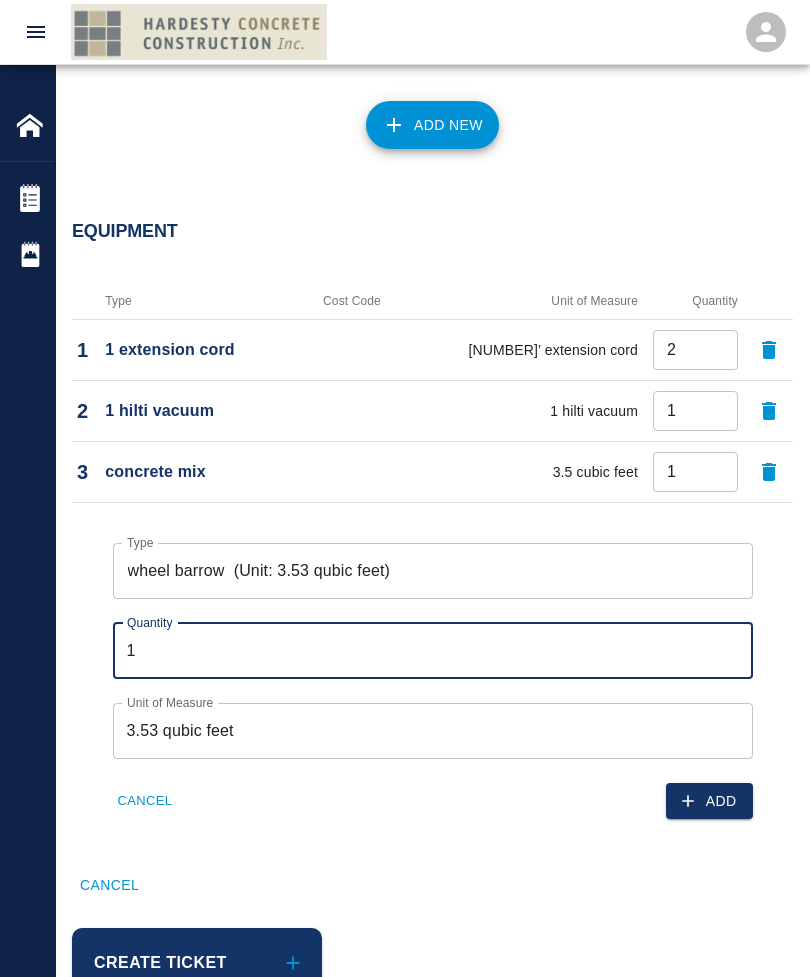 type on "1" 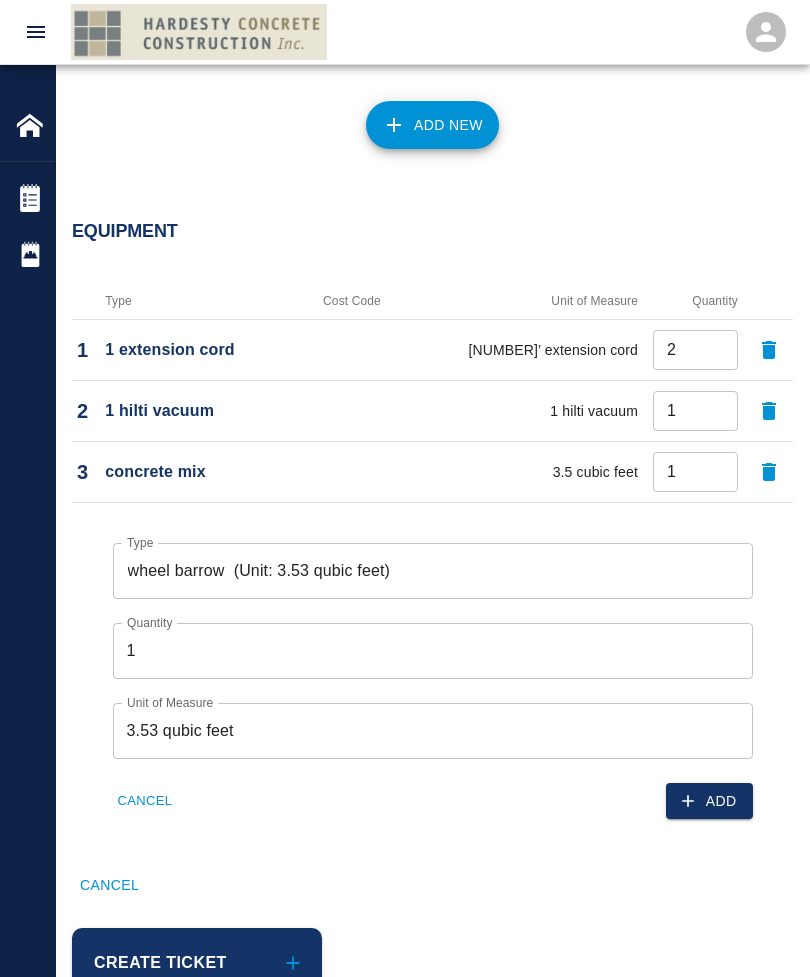 click on "Add" at bounding box center [709, 801] 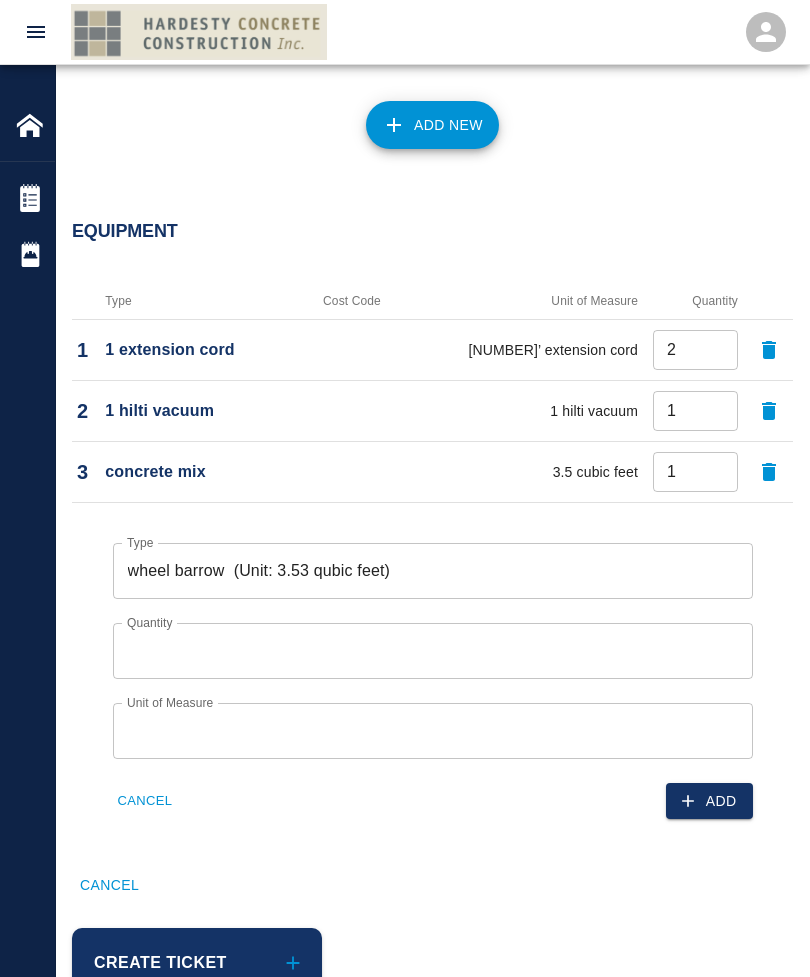 scroll, scrollTop: 1623, scrollLeft: 0, axis: vertical 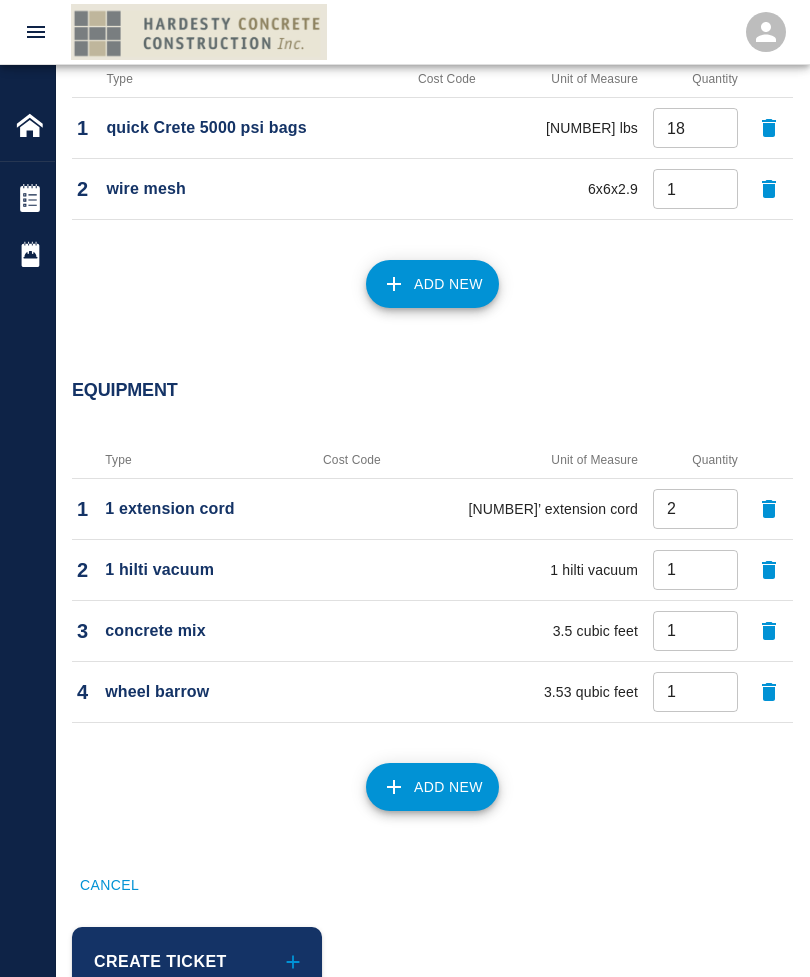 click on "Create Ticket" at bounding box center [197, 962] 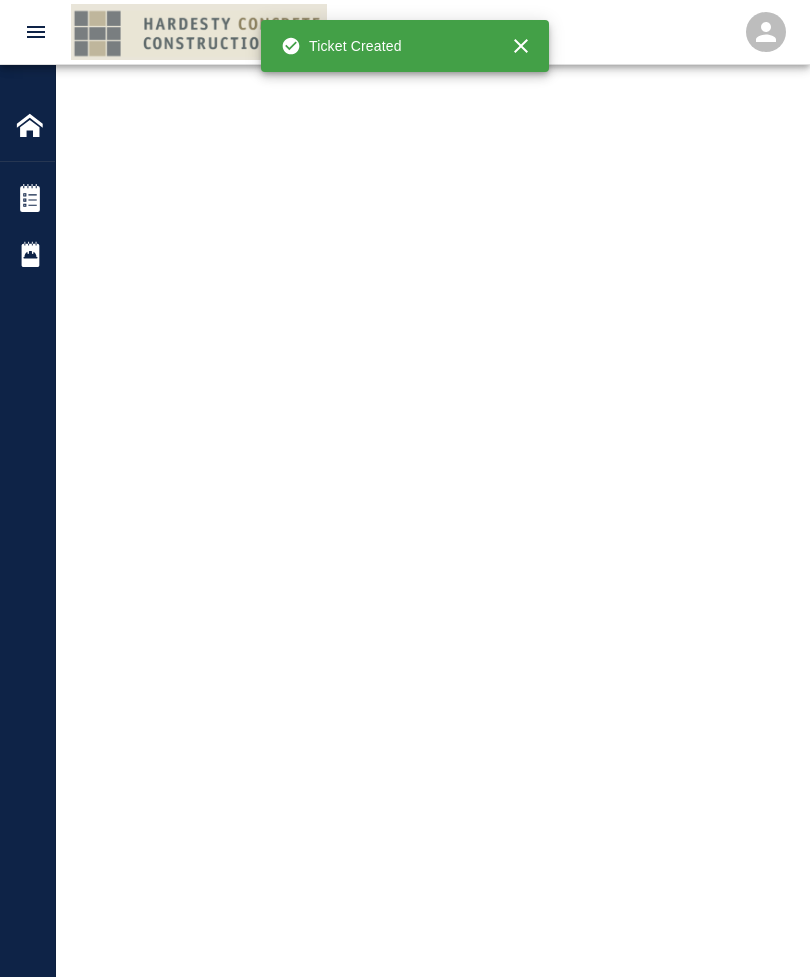 scroll, scrollTop: 0, scrollLeft: 0, axis: both 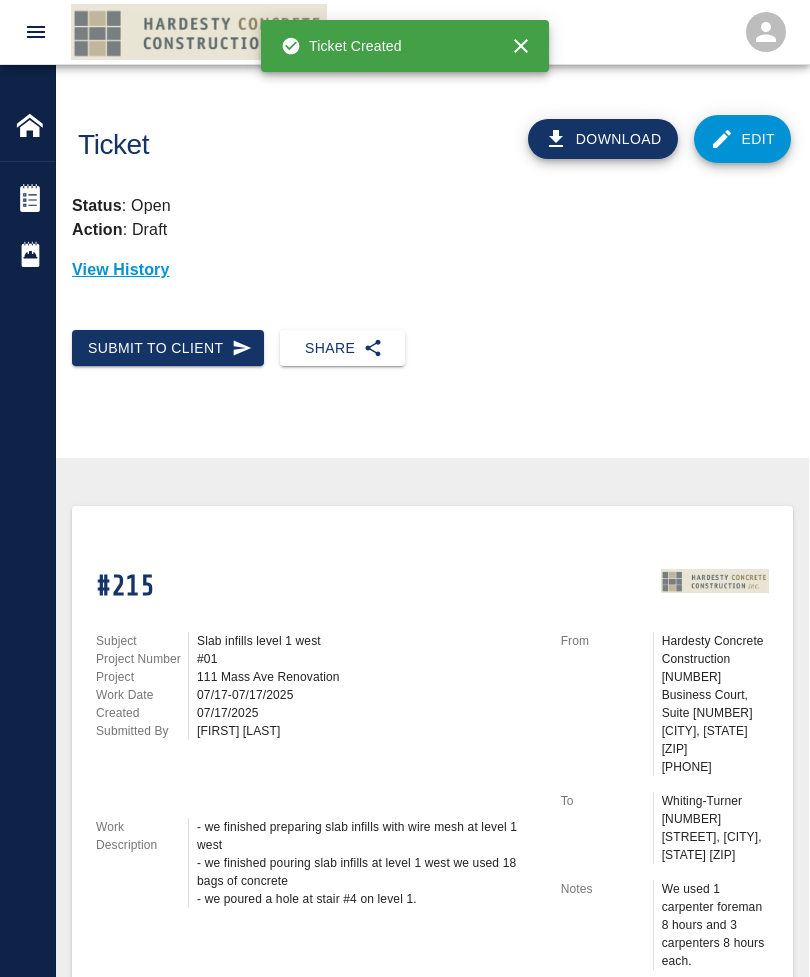 click on "Share" at bounding box center [342, 348] 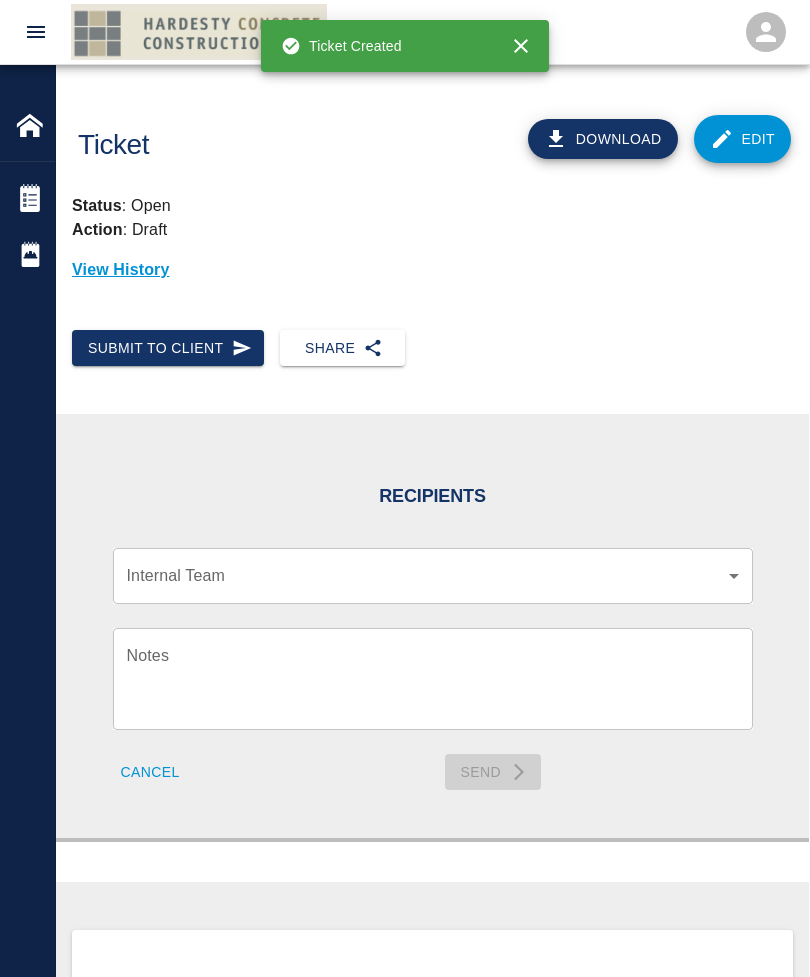 click on "Home 111 Mass Ave Renovation Tickets Daily Reports Powered By Terms of Service  |  Privacy Policy Ticket Download Edit Status :   Open Action :   Draft View History Submit to Client Share Recipients Internal Team ​ Internal Team Notes x Notes Cancel Send Recipients Send to TracFlo User Manager ​ Manager Superintendent ​ Superintendent Review Type Time and Materials tm Review Type Send me a copy Notes x Notes Upload Attachments (10MB limit) Choose file No file chosen Upload Another File Cancel Send Request Time and Material Revision Notes   * x Notes   * Upload Attachments (10MB limit) Choose file No file chosen Upload Another File Cancel Send Time and Materials Reject Notes   * x Notes   * Upload Attachments (10MB limit) Choose file No file chosen Upload Another File Cancel Send Signature acknowledges time and material used, but does not change contractual obligations of either party Approve Ticket Time and Materials Signature Clear Notes x Notes Upload Attachments (10MB limit) Choose file Cancel" at bounding box center [405, 488] 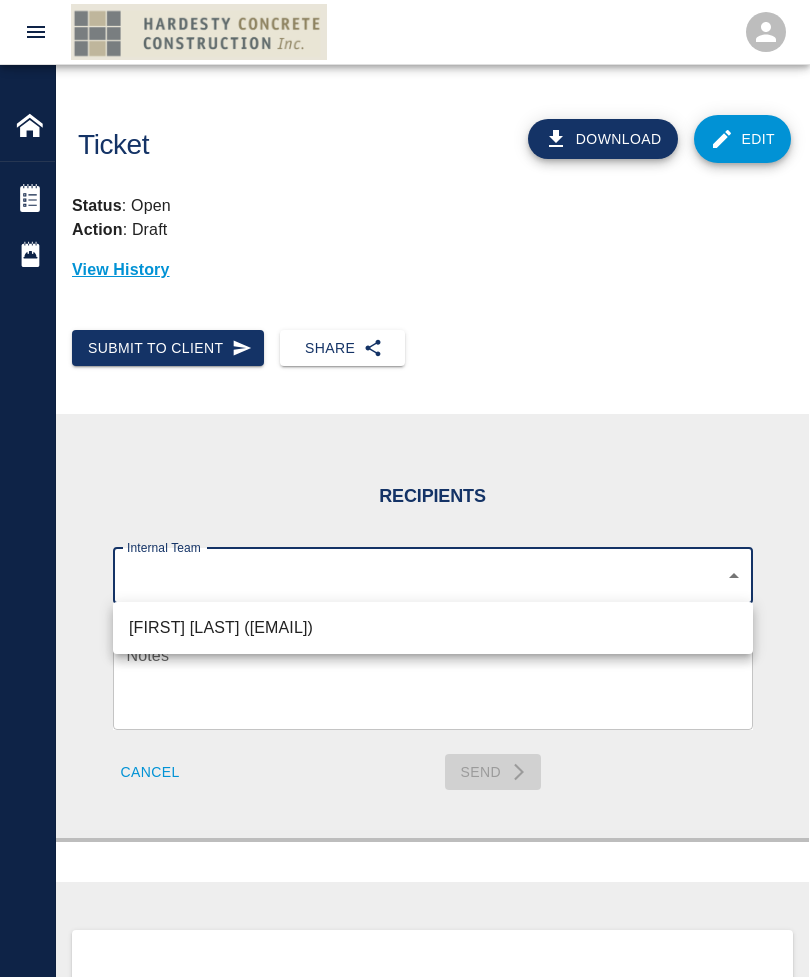 click on "[FIRST] [LAST] ([EMAIL])" at bounding box center (433, 628) 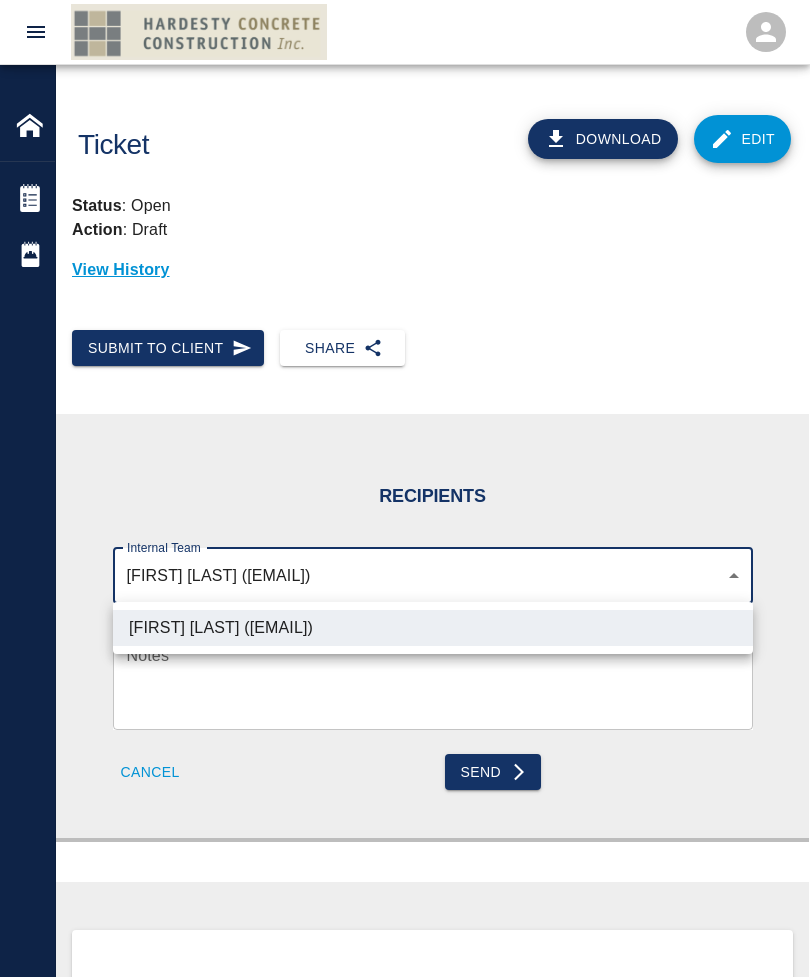 click at bounding box center (405, 488) 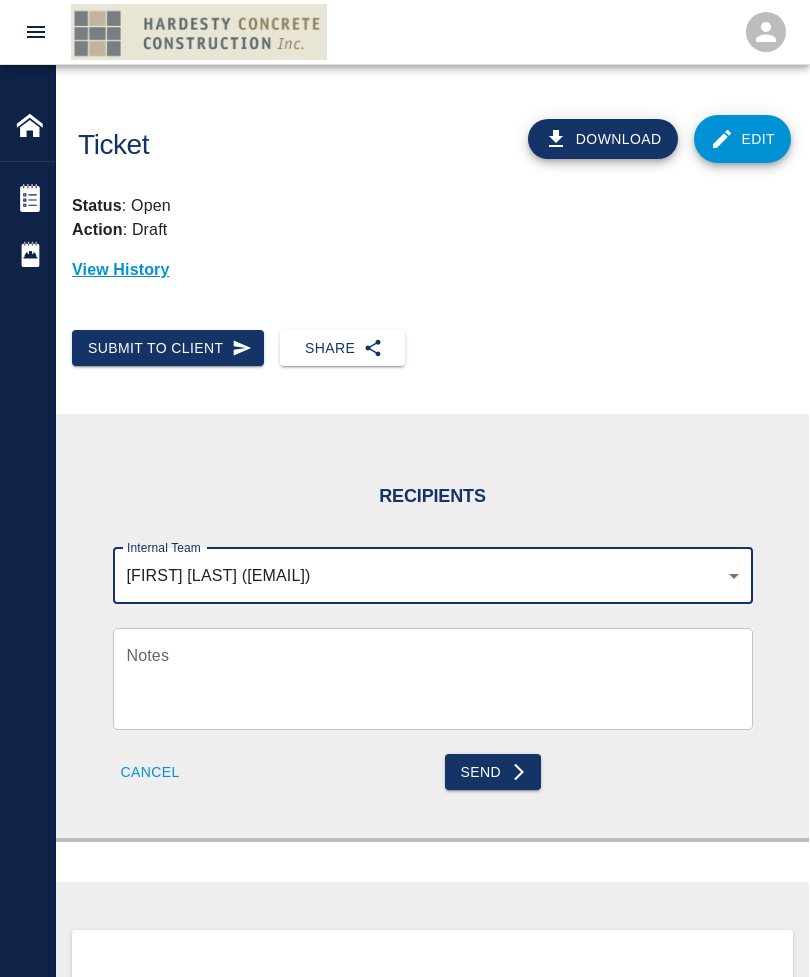 click on "Notes" at bounding box center (433, 678) 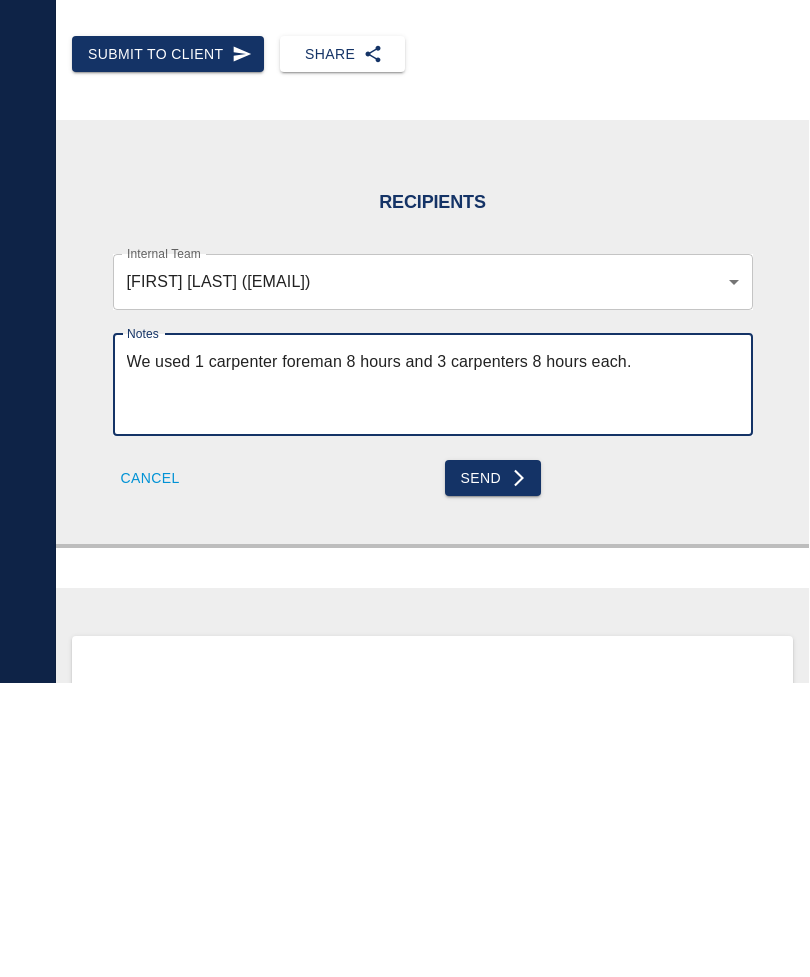 type on "We used 1 carpenter foreman 8 hours and 3 carpenters 8 hours each." 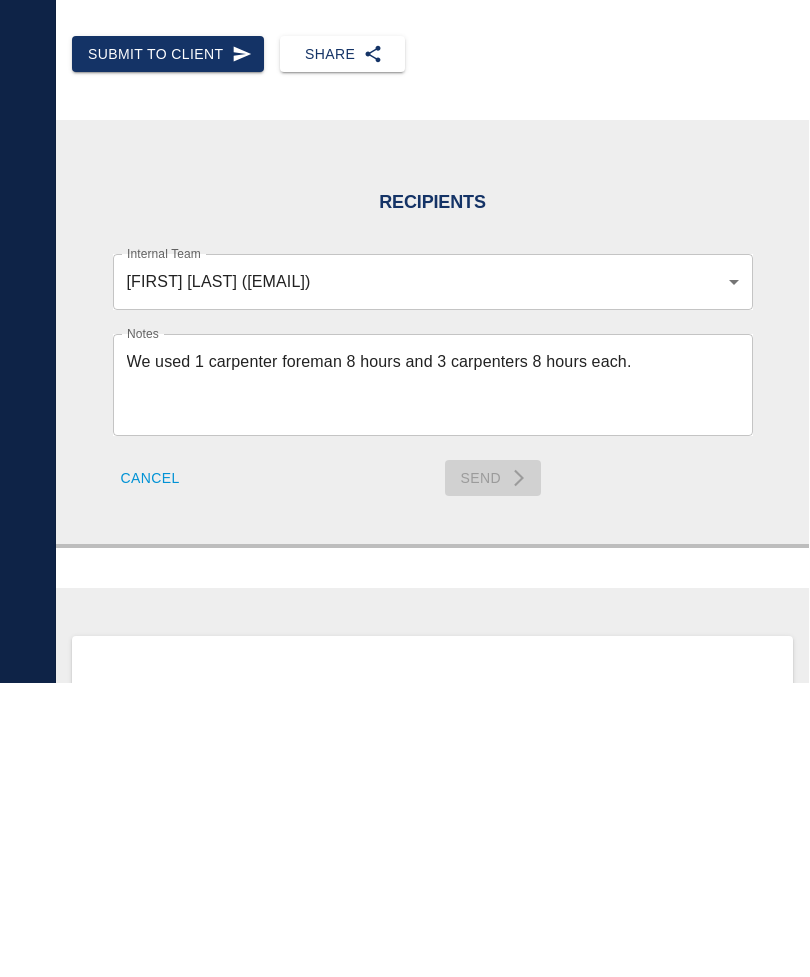 scroll, scrollTop: 294, scrollLeft: 0, axis: vertical 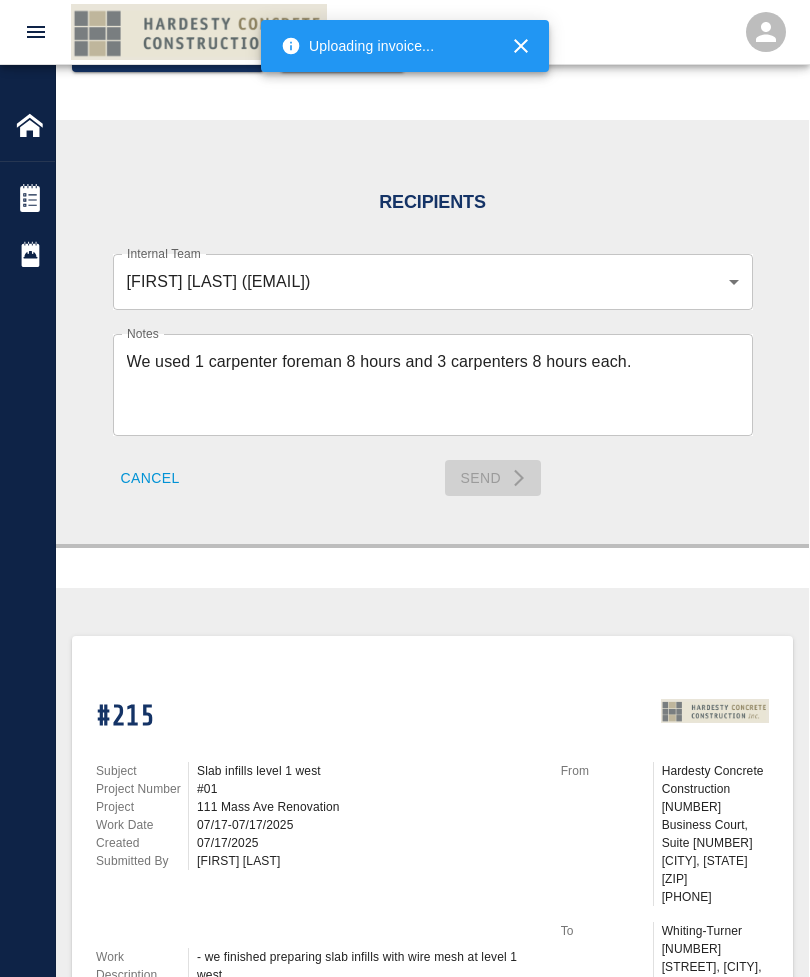 type 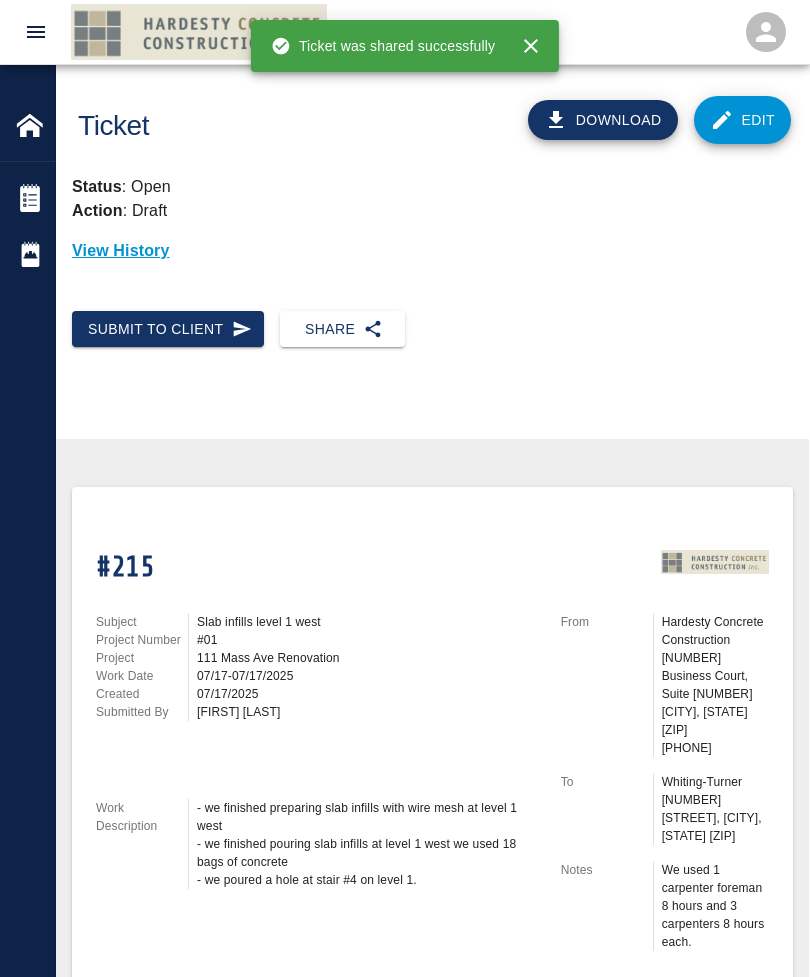 scroll, scrollTop: 0, scrollLeft: 0, axis: both 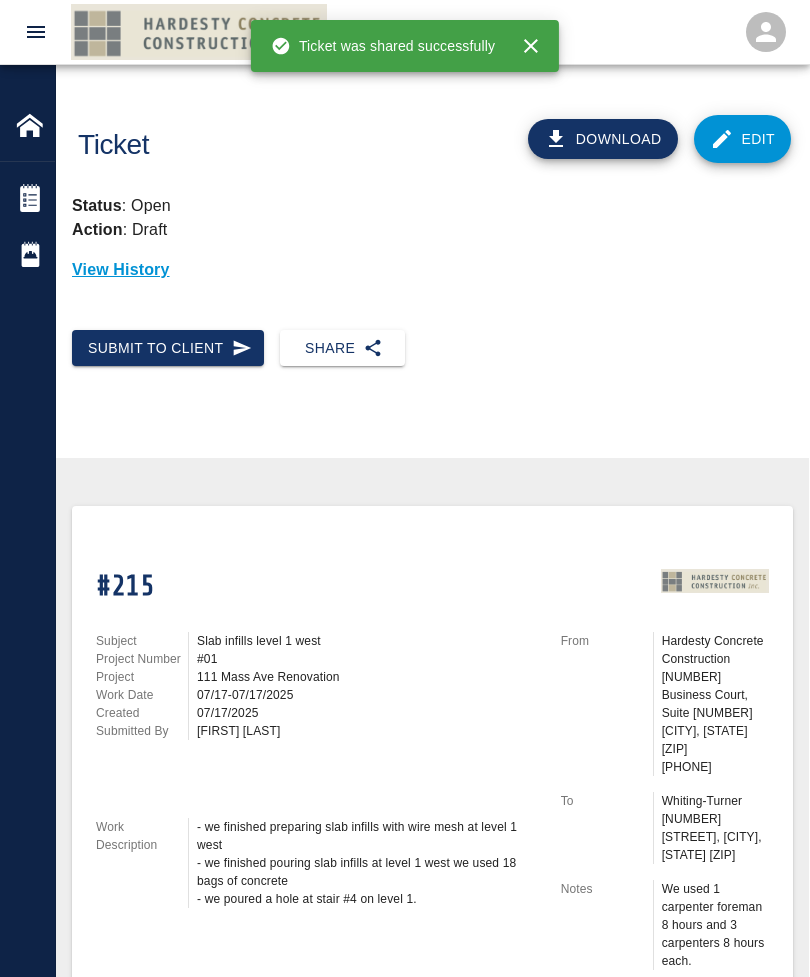 click on "Submit to Client" at bounding box center (168, 348) 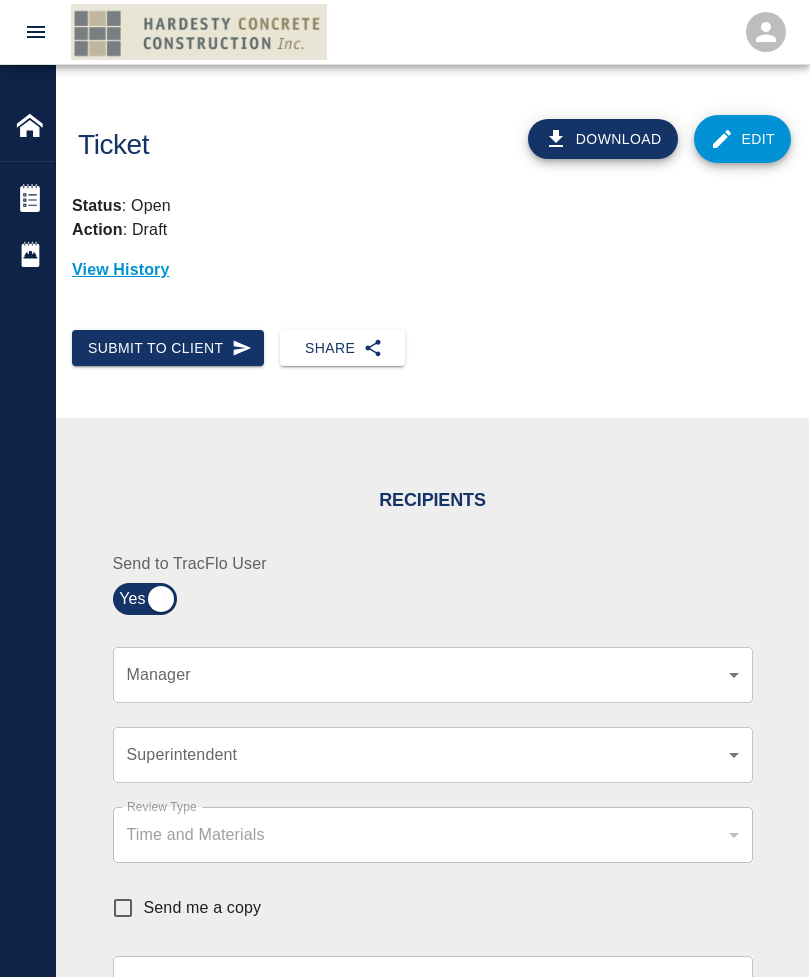 click on "Home 111 Mass Ave Renovation Tickets Daily Reports Powered By Terms of Service  |  Privacy Policy Ticket Download Edit Status :   Open Action :   Draft View History Submit to Client Share Recipients Internal Team ​ Internal Team Notes x Notes Cancel Send Recipients Send to TracFlo User Manager ​ Manager Superintendent ​ Superintendent Review Type Time and Materials tm Review Type Send me a copy Notes x Notes Upload Attachments (10MB limit) Choose file No file chosen Upload Another File Cancel Send Request Time and Material Revision Notes   * x Notes   * Upload Attachments (10MB limit) Choose file No file chosen Upload Another File Cancel Send Time and Materials Reject Notes   * x Notes   * Upload Attachments (10MB limit) Choose file No file chosen Upload Another File Cancel Send Signature acknowledges time and material used, but does not change contractual obligations of either party Approve Ticket Time and Materials Signature Clear Notes x Notes Upload Attachments (10MB limit) Choose file Cancel" at bounding box center [405, 488] 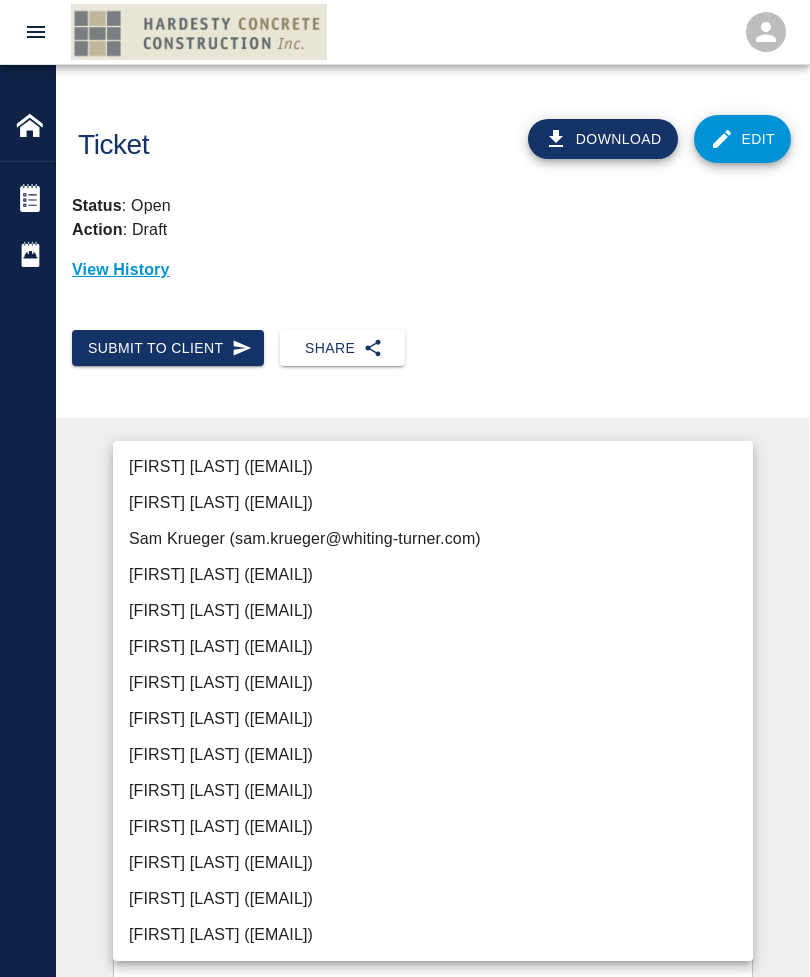 click on "[FIRST] [LAST] ([EMAIL])" at bounding box center [433, 719] 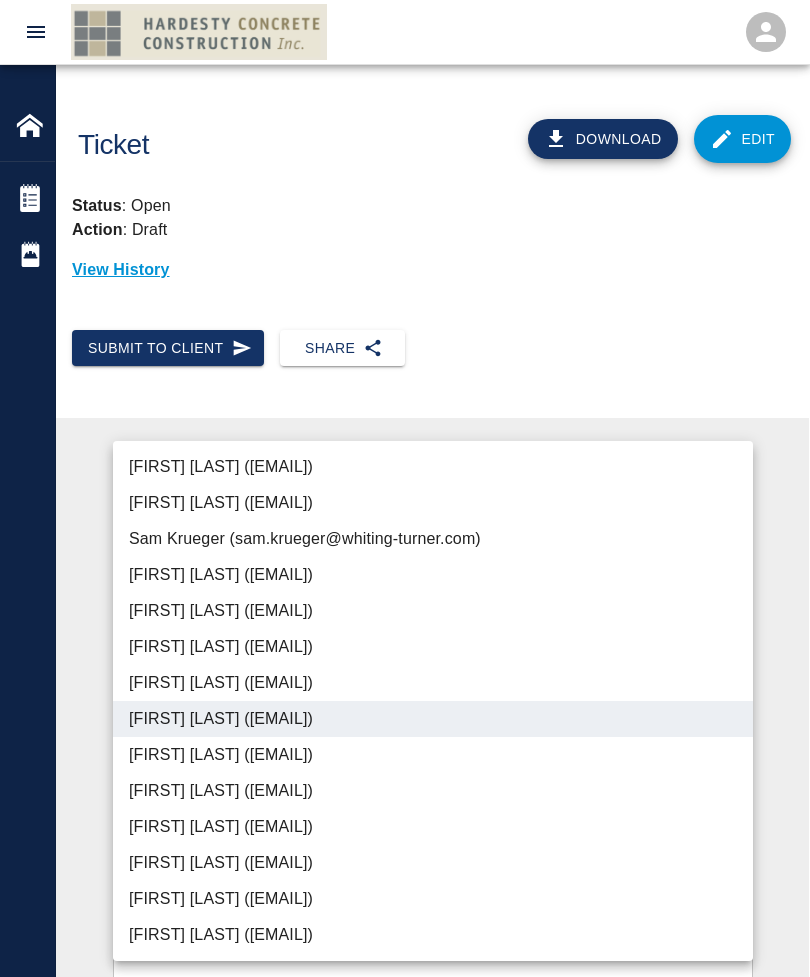 click at bounding box center (405, 488) 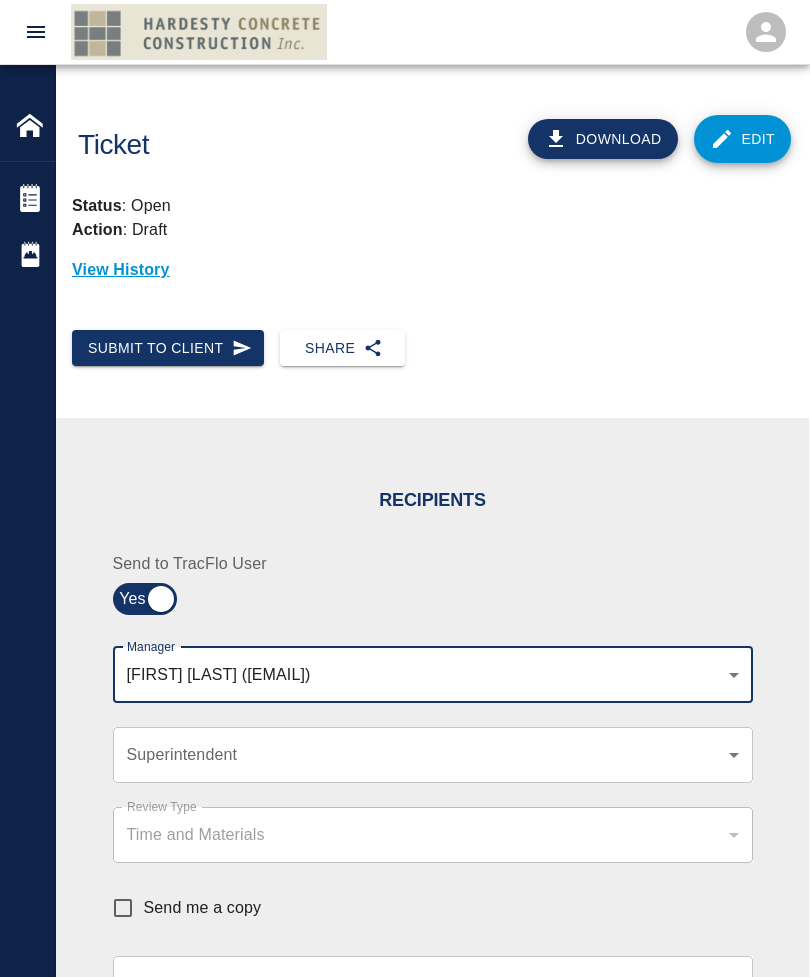 click on "Home 111 Mass Ave Renovation Tickets Daily Reports Powered By Terms of Service  |  Privacy Policy Ticket Download Edit Status :   Open Action :   Draft View History Submit to Client Share Recipients Internal Team ​ Internal Team Notes x Notes Cancel Send Recipients Send to TracFlo User Manager [FIRST] [LAST] ([EMAIL]) [PHONE] Manager Superintendent ​ Superintendent Review Type Time and Materials tm Review Type Send me a copy Notes x Notes Upload Attachments (10MB limit) Choose file No file chosen Upload Another File Cancel Send Request Time and Material Revision Notes   * x Notes   * Upload Attachments (10MB limit) Choose file No file chosen Upload Another File Cancel Send Time and Materials Reject Notes   * x Notes   * Upload Attachments (10MB limit) Choose file No file chosen Upload Another File Cancel Send Signature acknowledges time and material used, but does not change contractual obligations of either party Signature Clear Notes x" at bounding box center [405, 488] 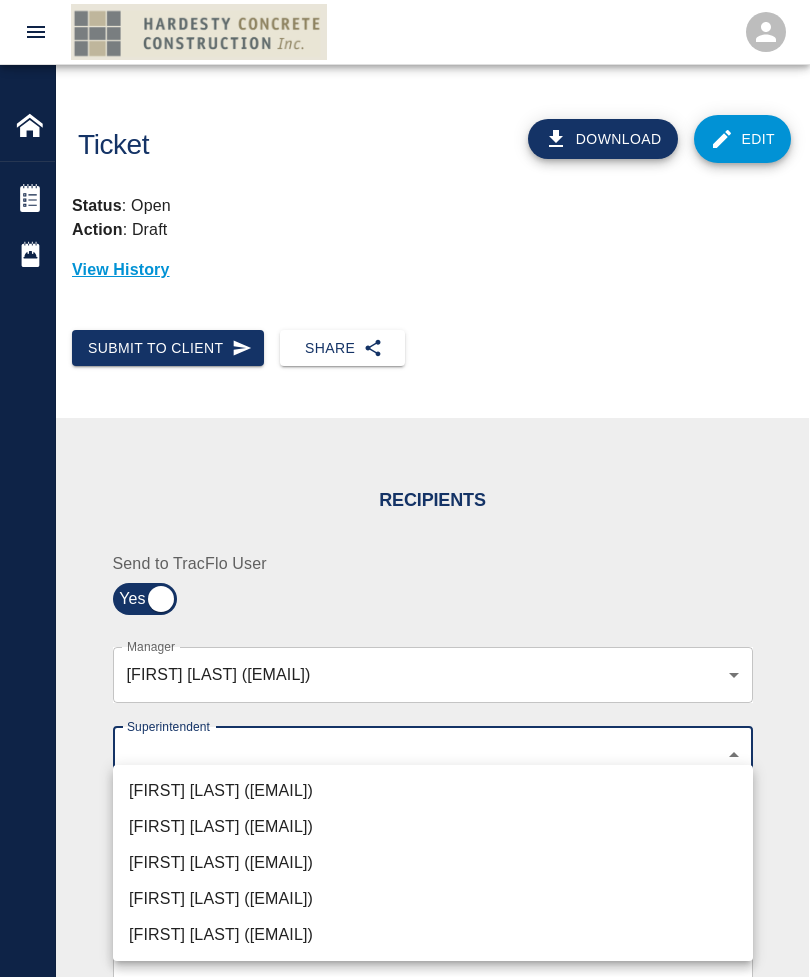 click on "[FIRST] [LAST] ([EMAIL])" at bounding box center (433, 863) 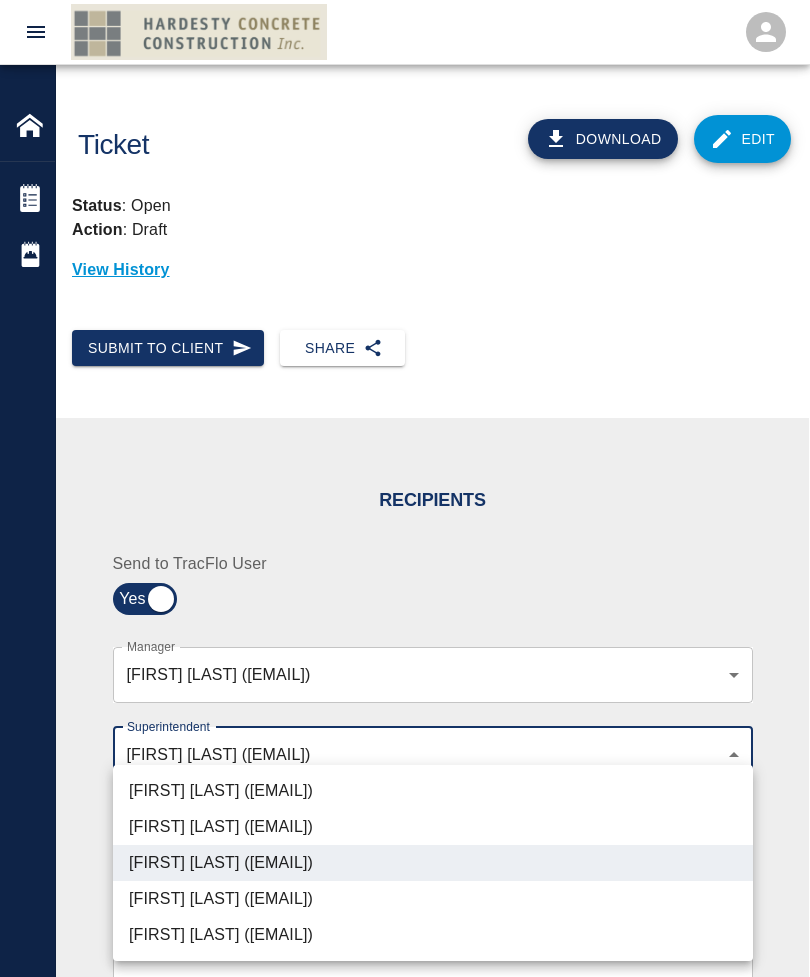 click at bounding box center (405, 488) 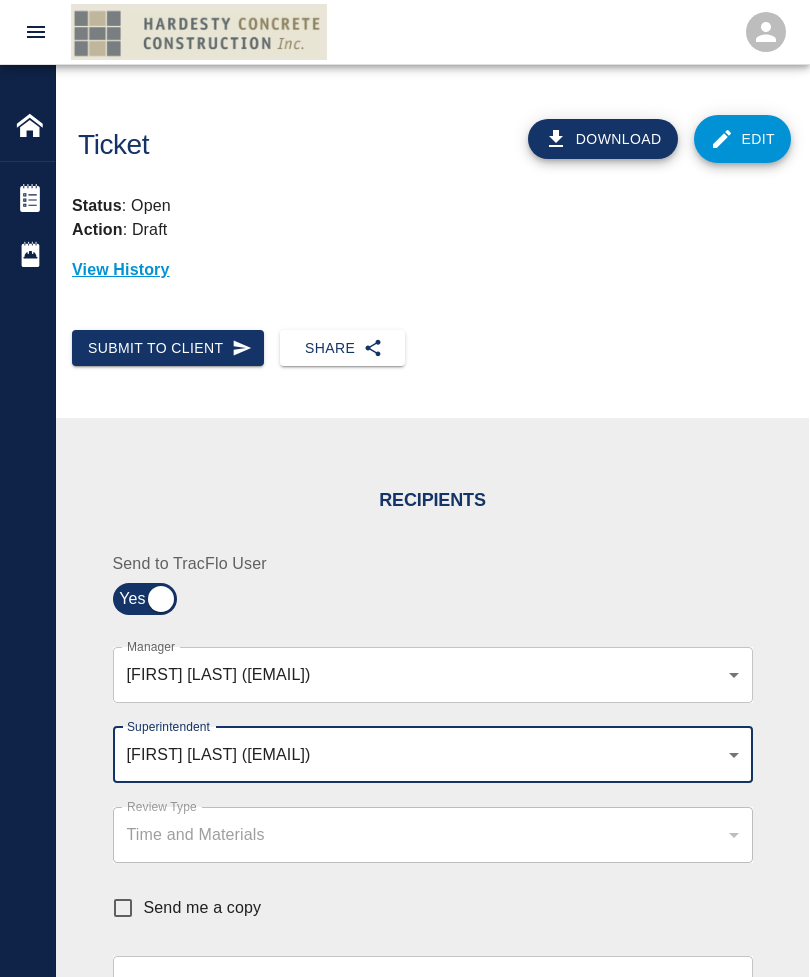 click on "Time and Materials" at bounding box center (433, 834) 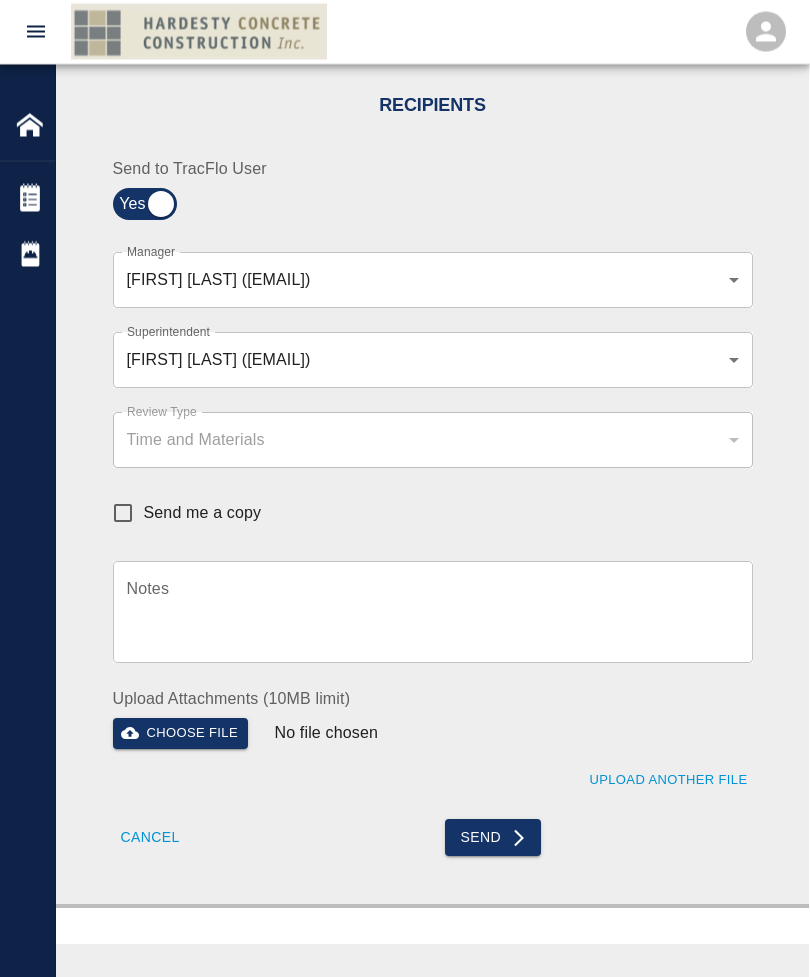 click on "Notes" at bounding box center [433, 612] 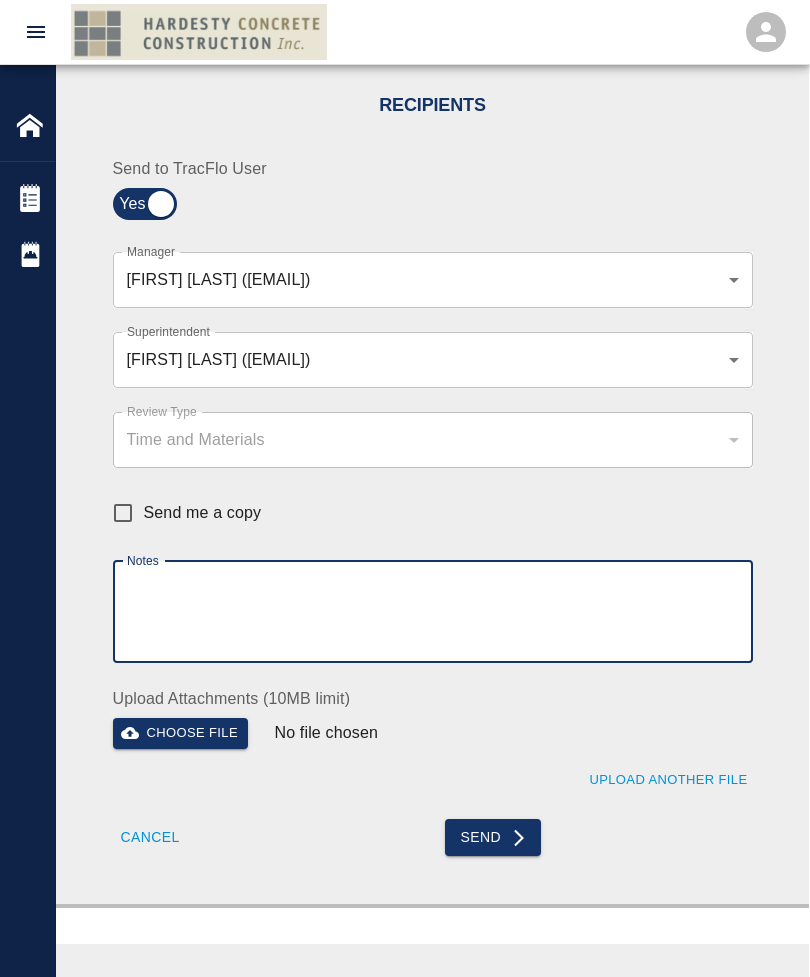 scroll, scrollTop: 394, scrollLeft: 0, axis: vertical 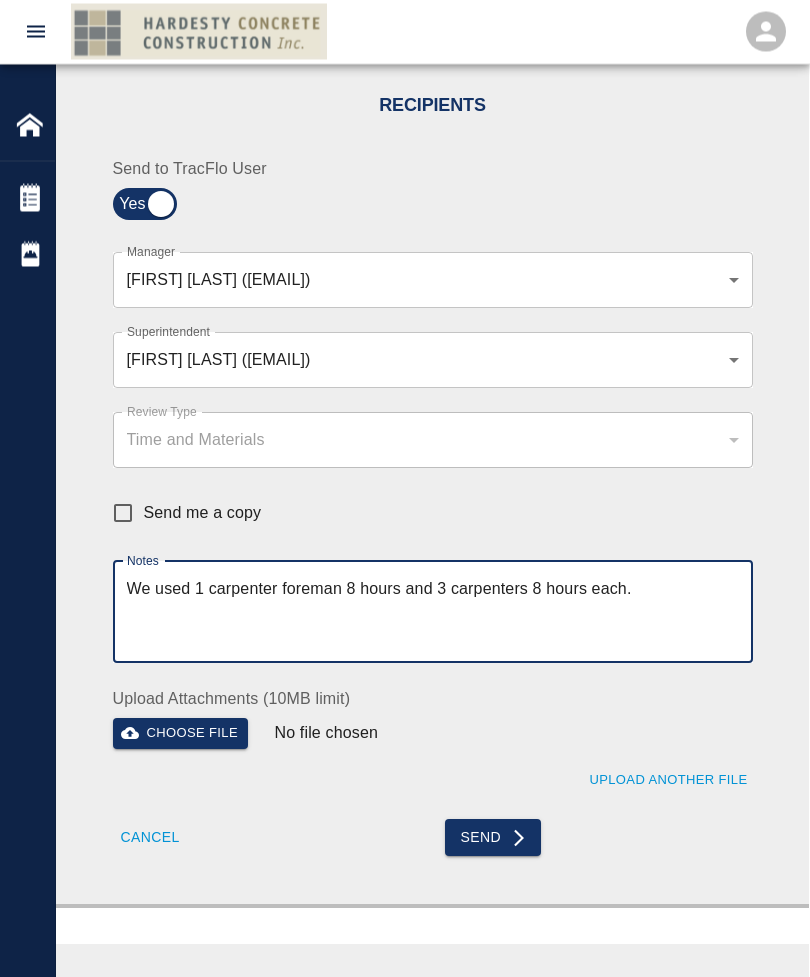 type on "We used 1 carpenter foreman 8 hours and 3 carpenters 8 hours each." 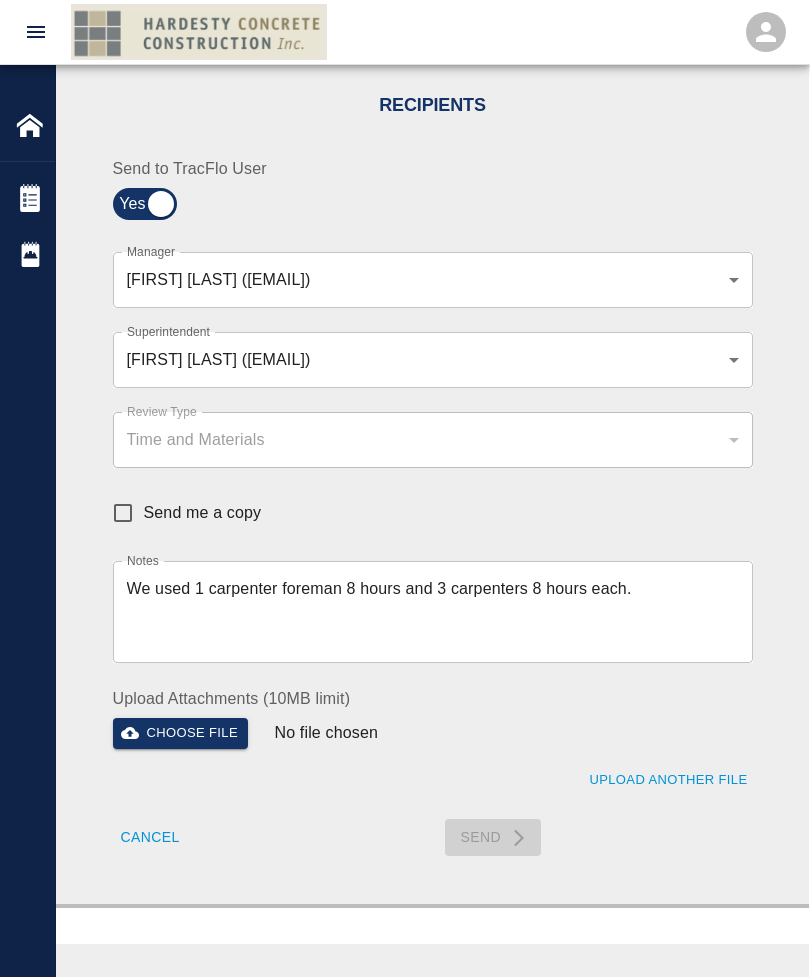 type 